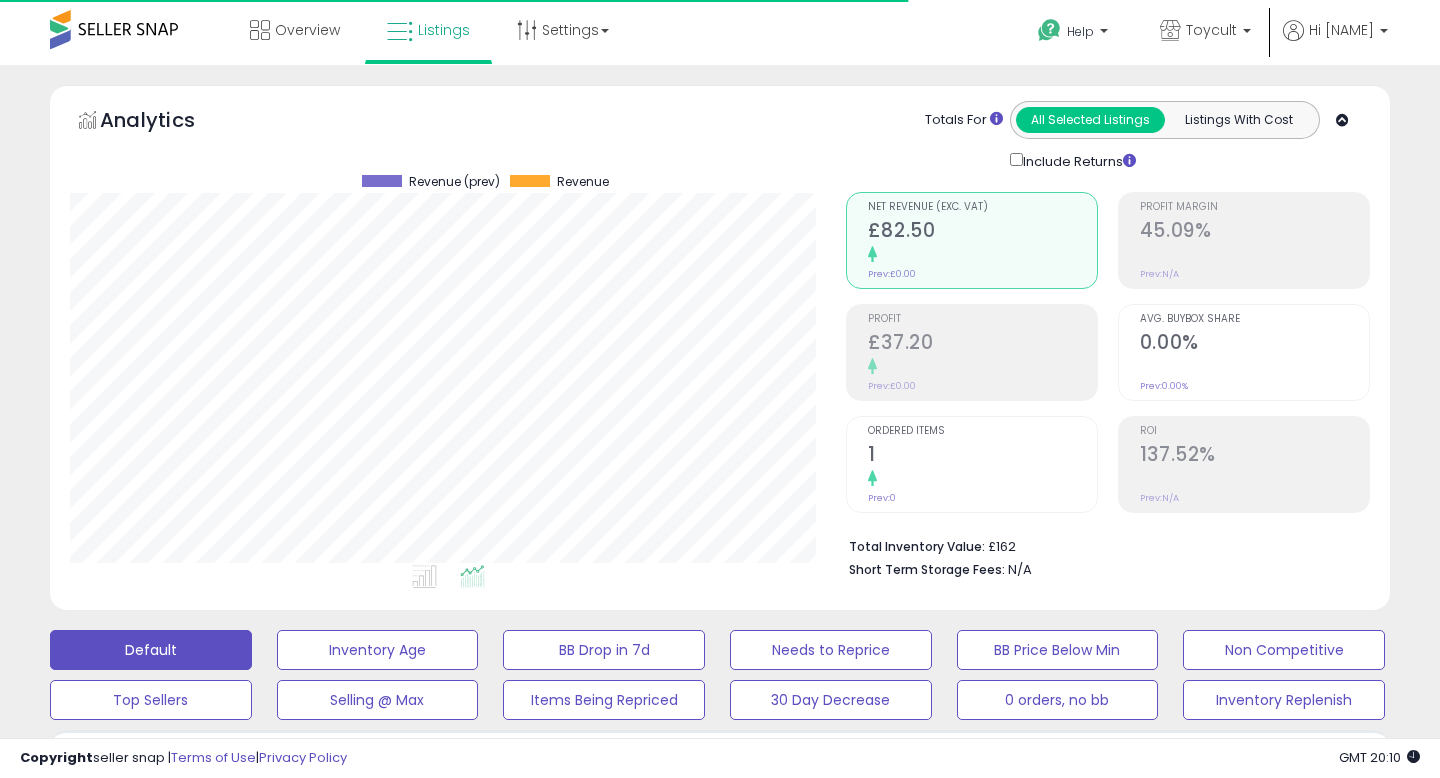 type on "**********" 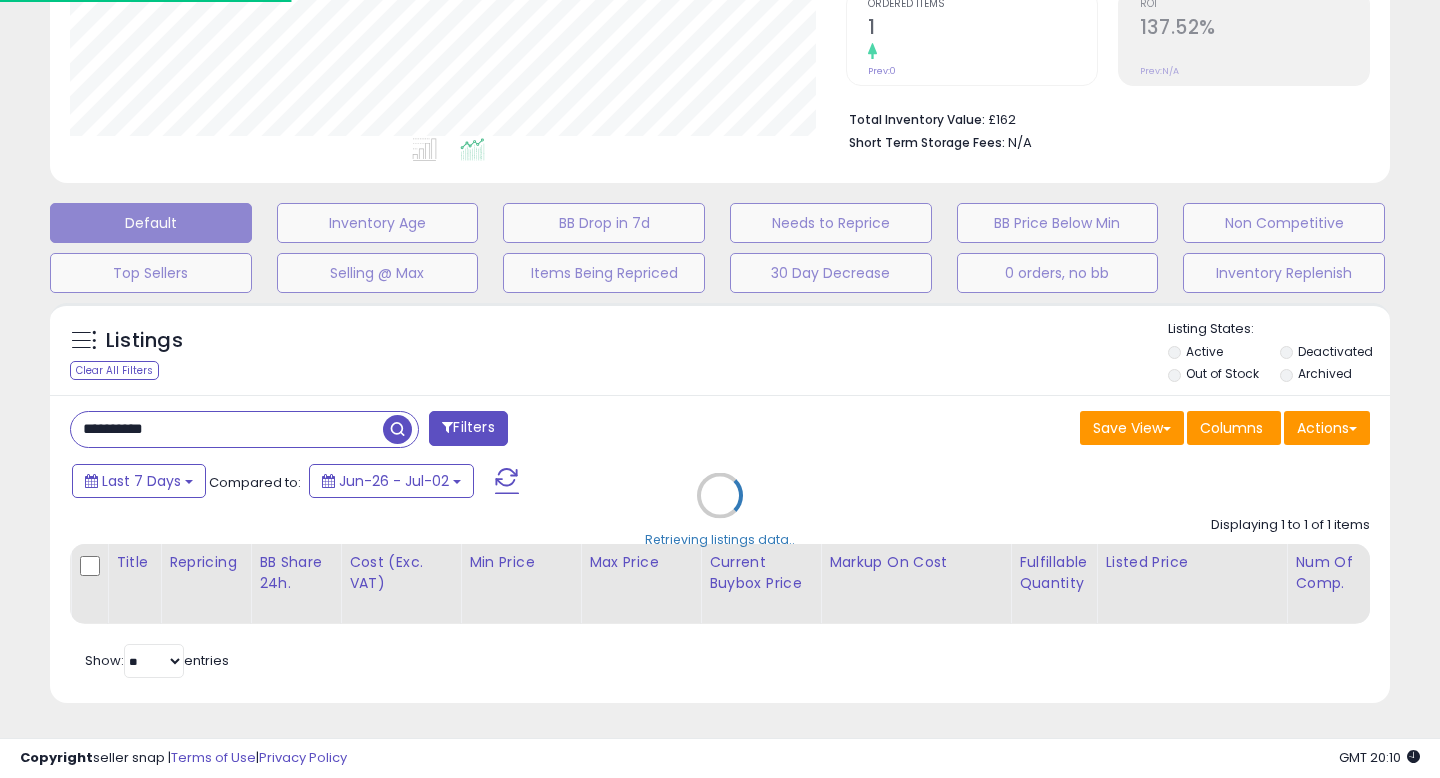 scroll, scrollTop: 427, scrollLeft: 0, axis: vertical 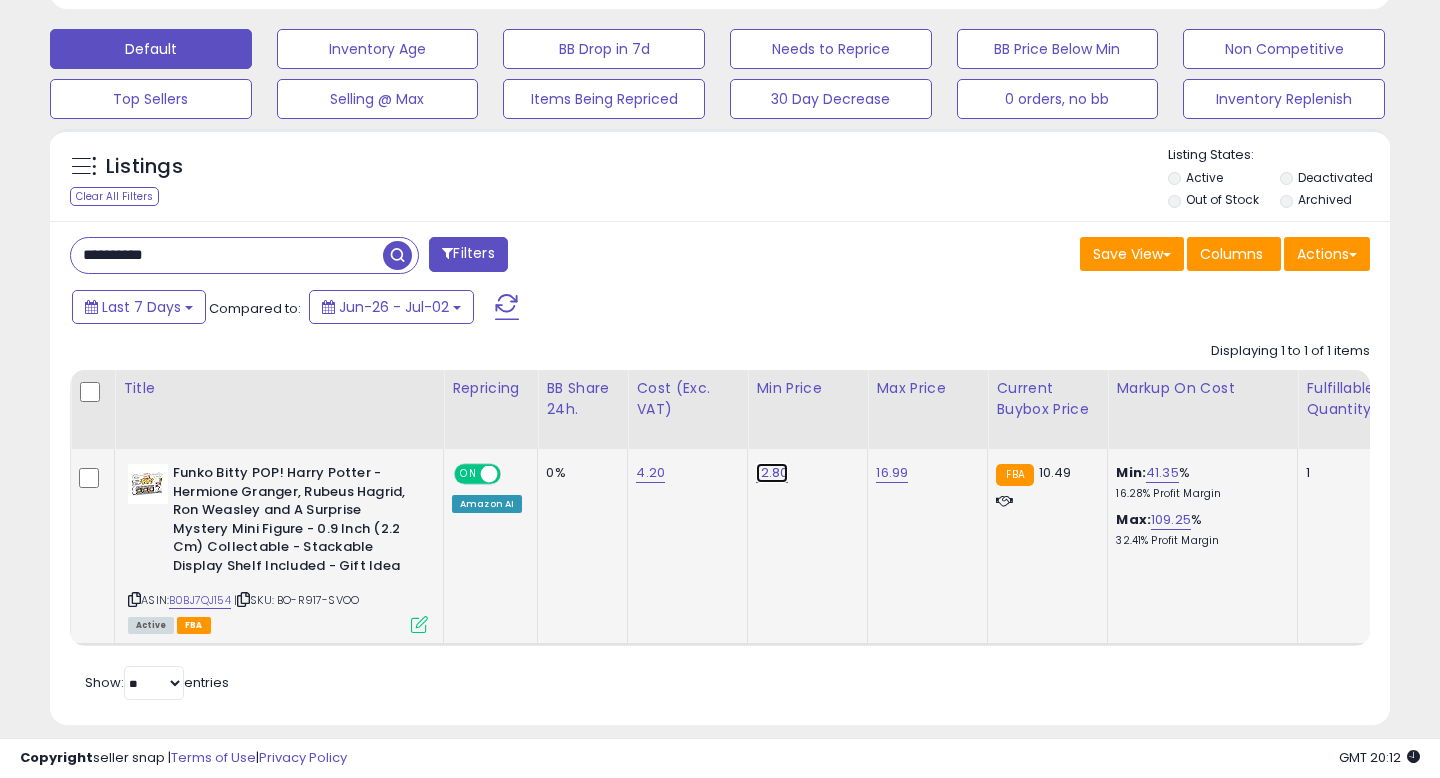 click on "12.80" at bounding box center (772, 473) 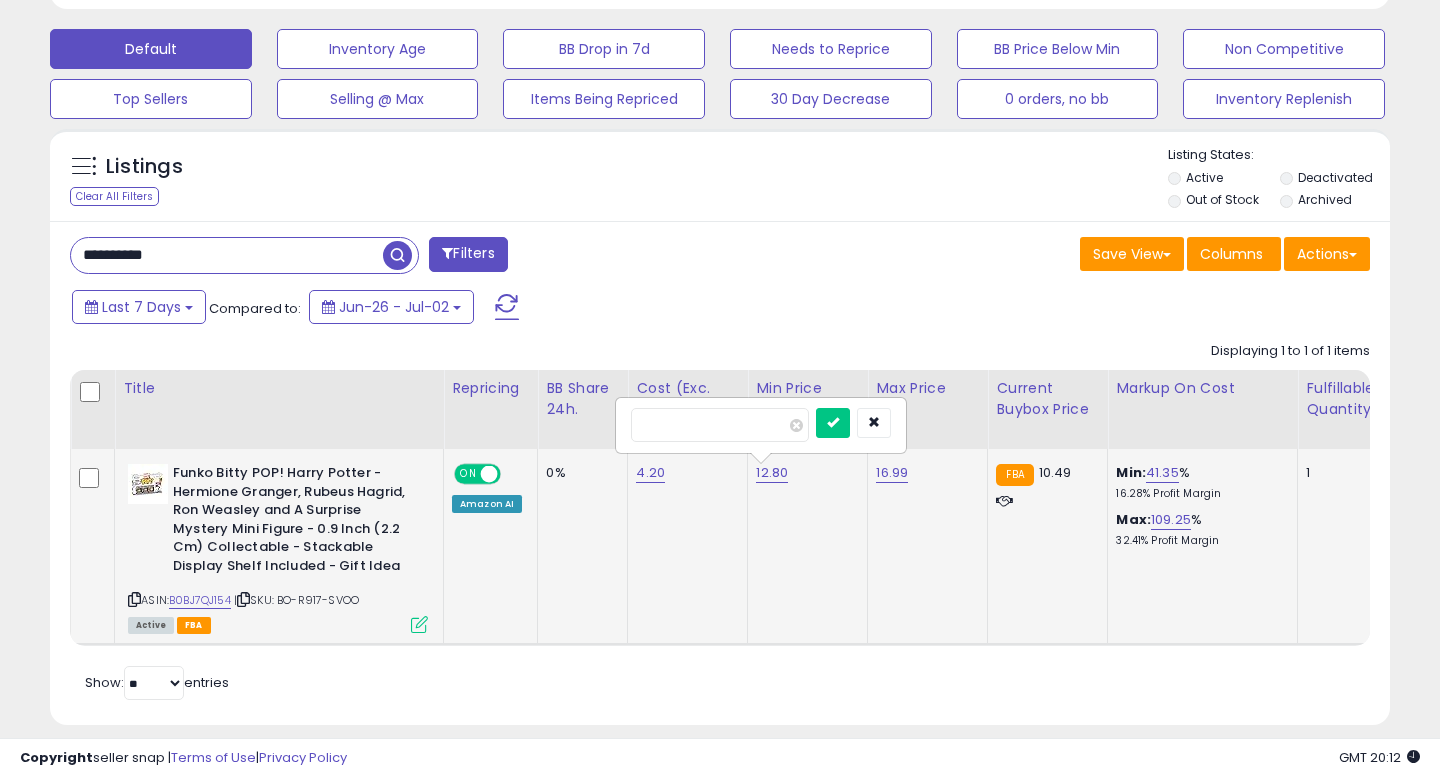 click on "*****" at bounding box center [720, 425] 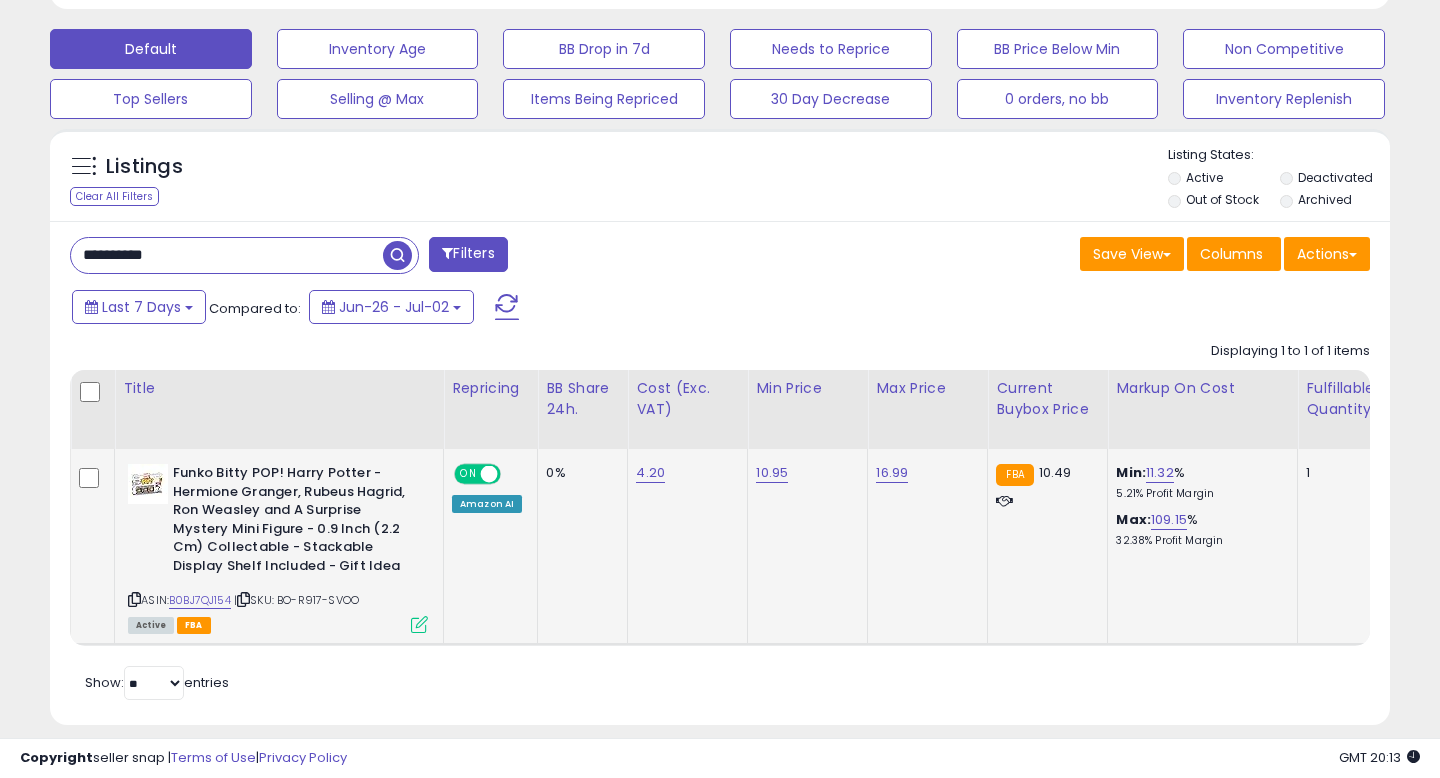 click on "**********" at bounding box center [227, 255] 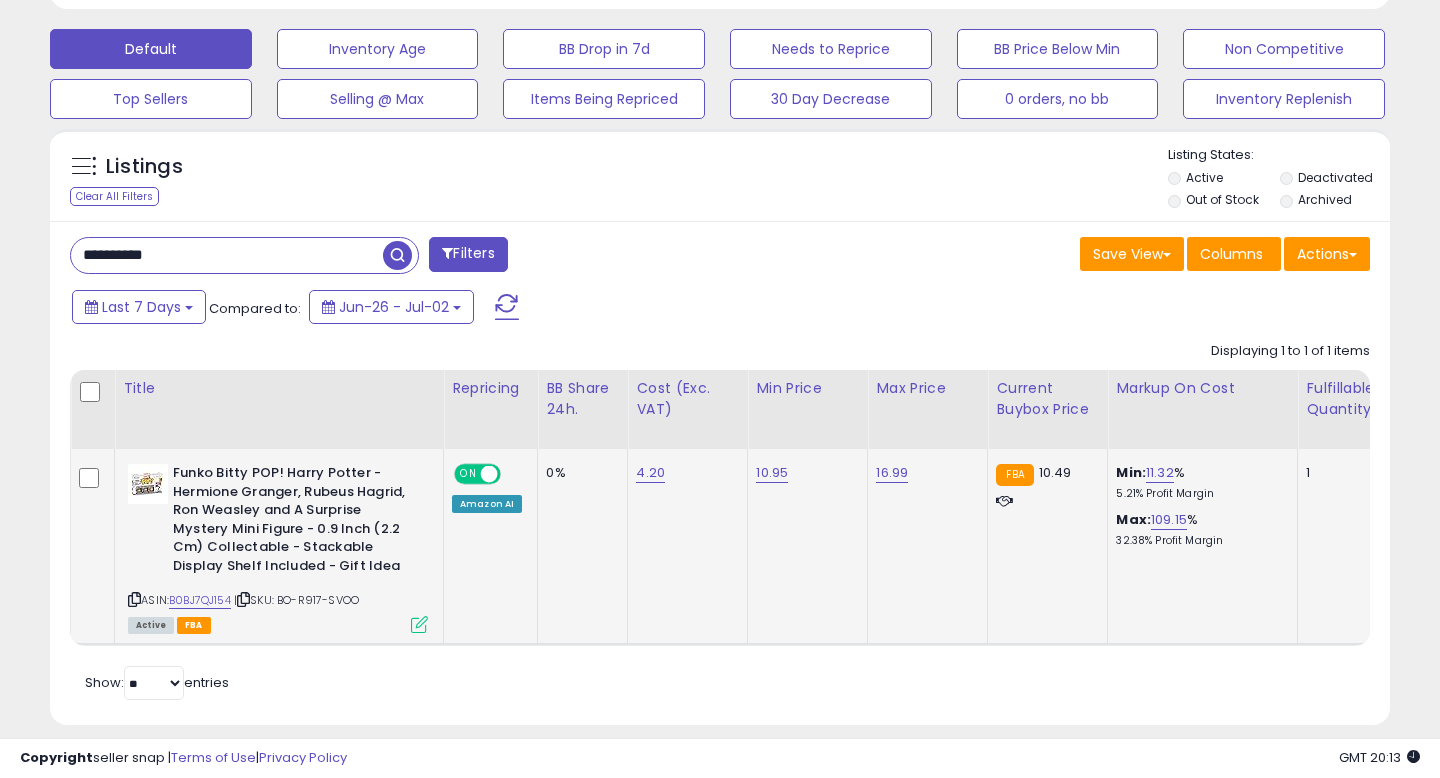 click on "**********" at bounding box center (227, 255) 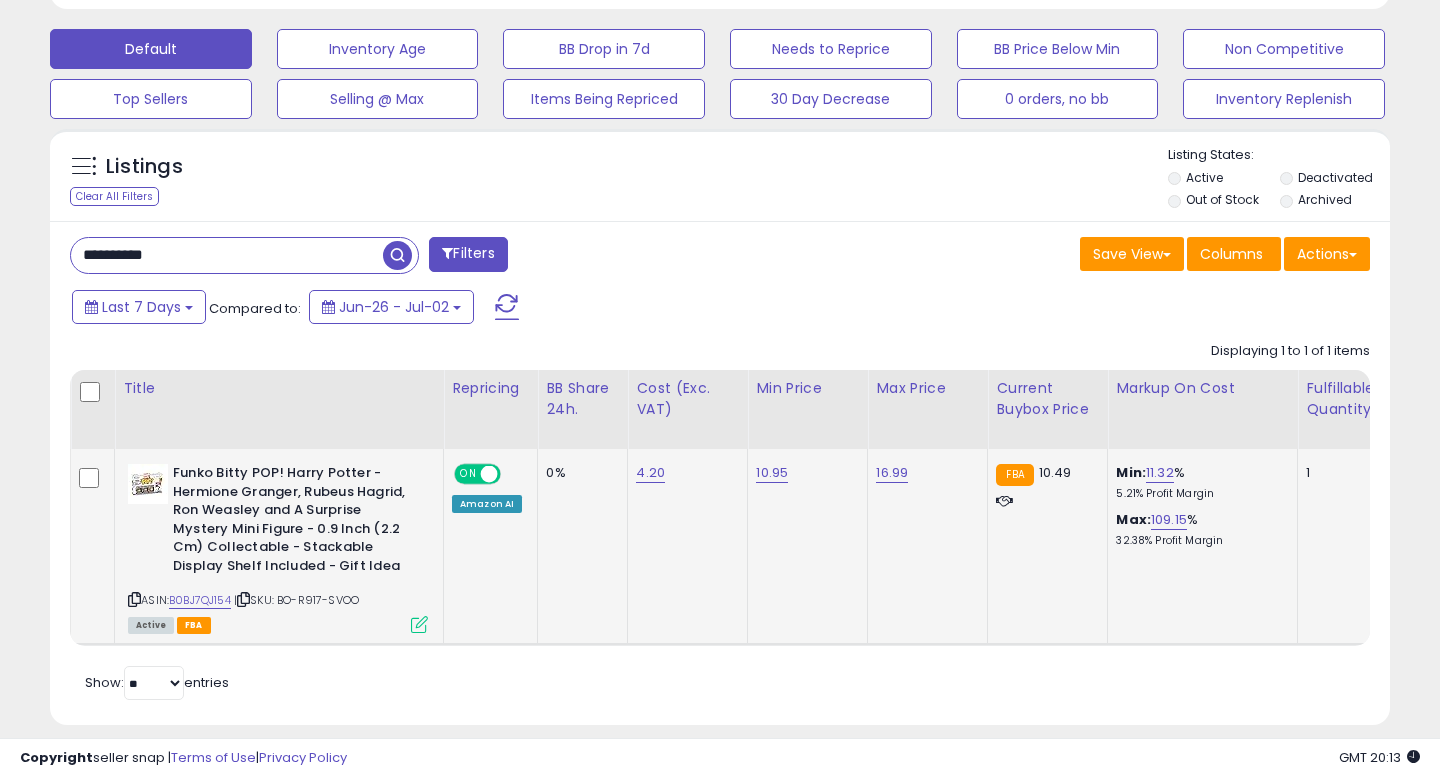 paste 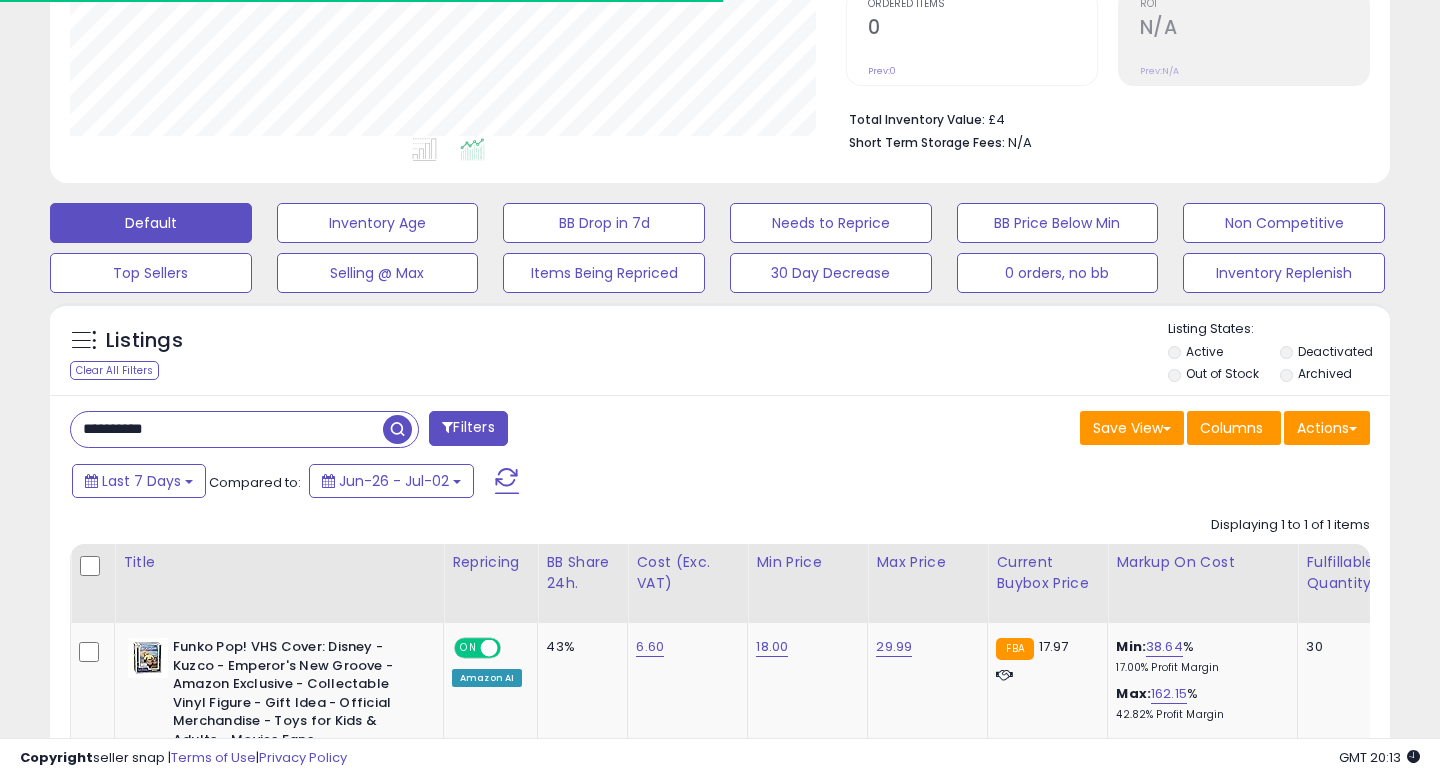 scroll, scrollTop: 601, scrollLeft: 0, axis: vertical 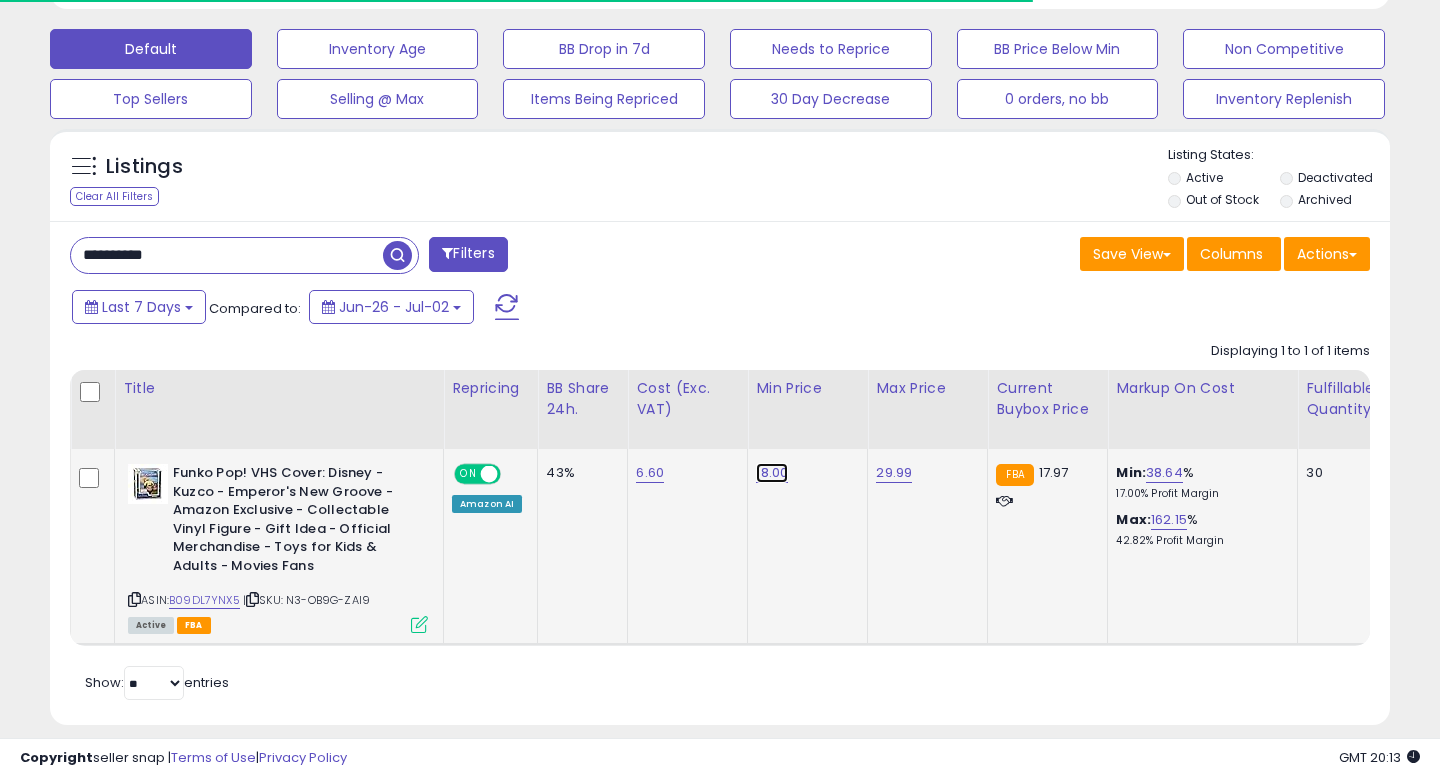 click on "18.00" at bounding box center (772, 473) 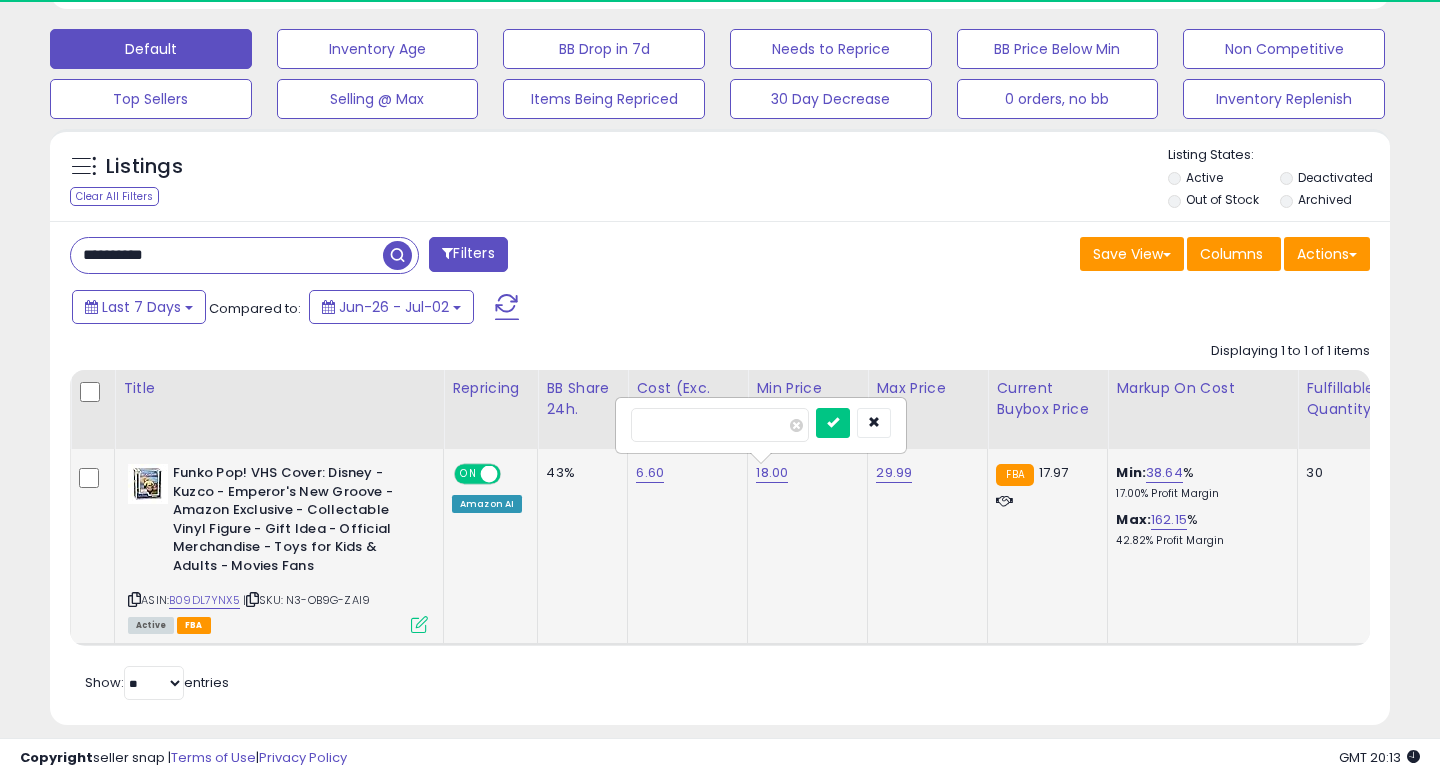 scroll, scrollTop: 999590, scrollLeft: 999224, axis: both 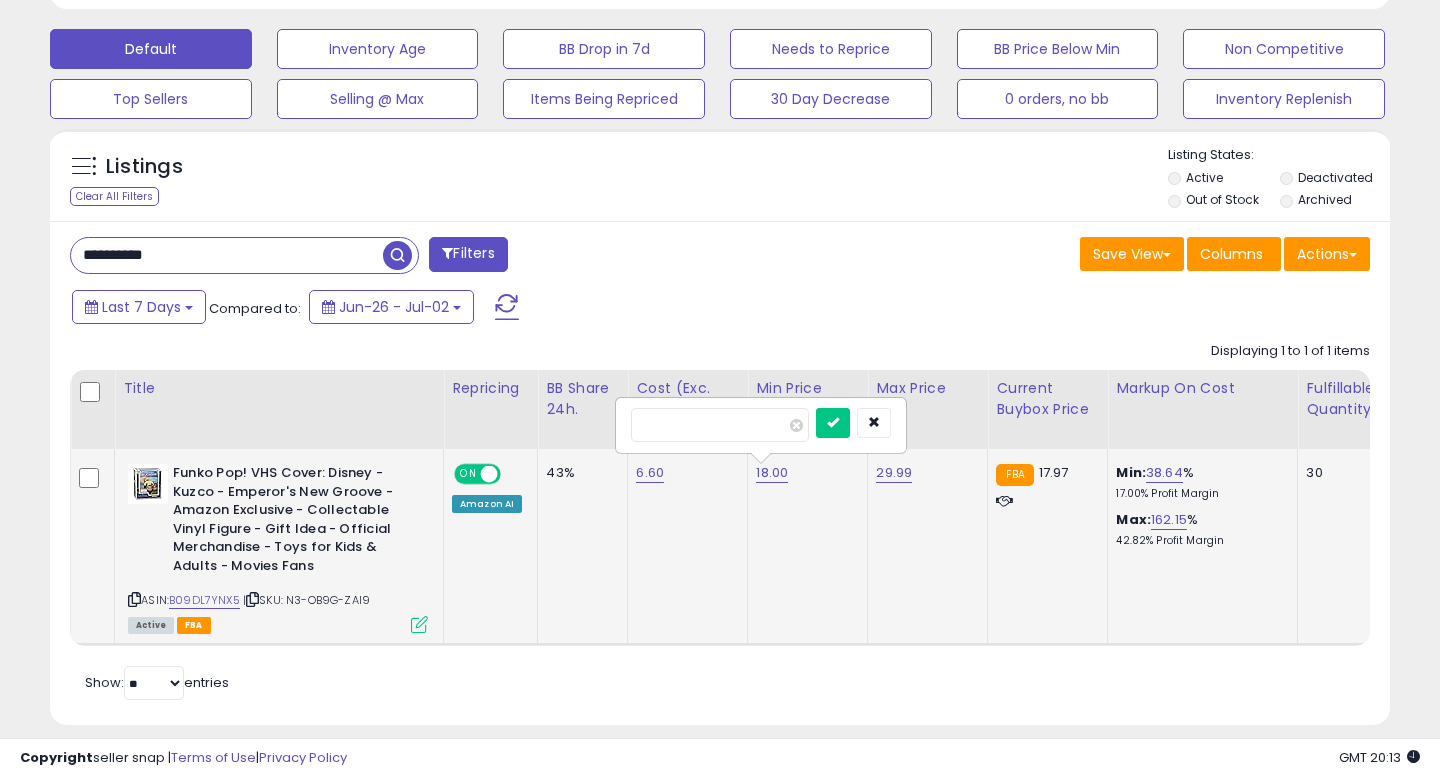 click on "*****" at bounding box center (720, 425) 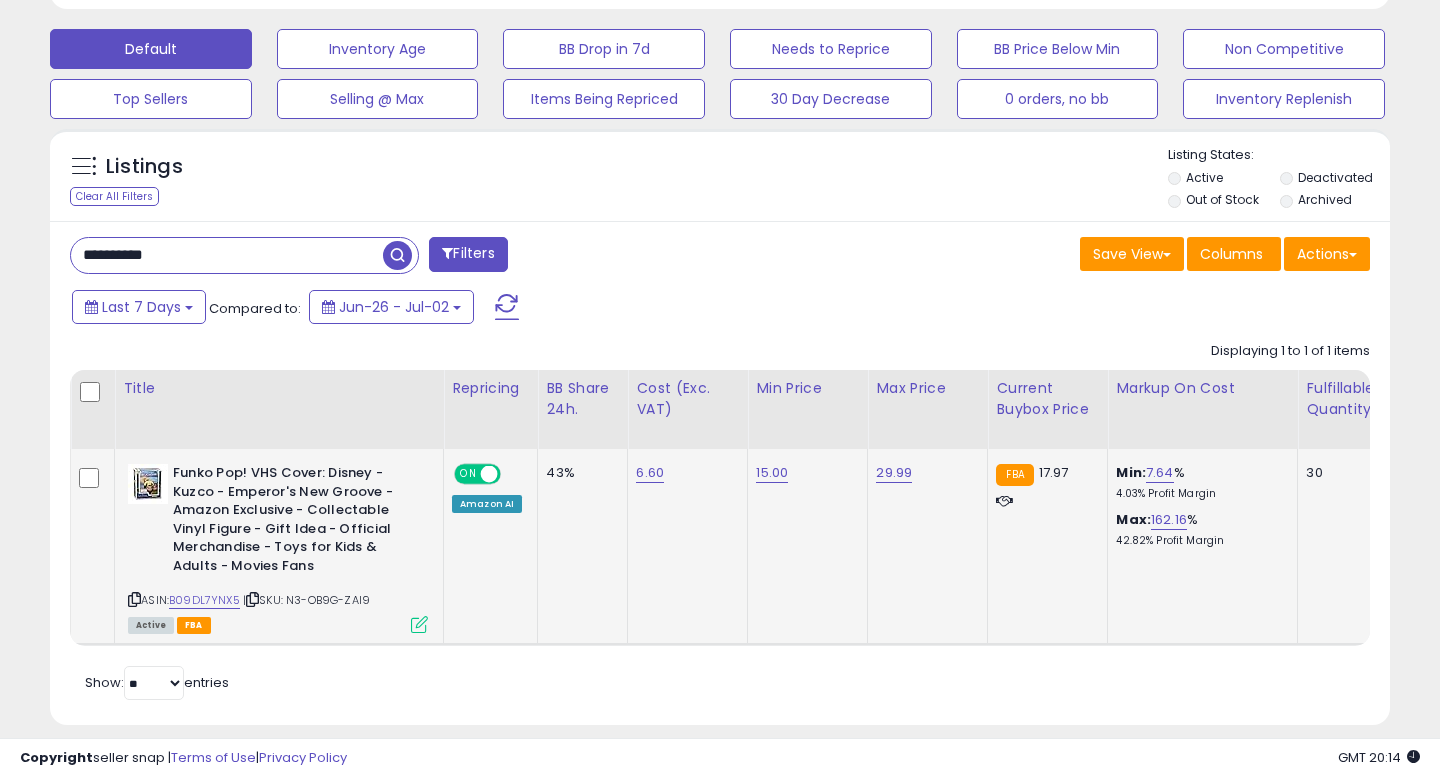 click on "**********" at bounding box center [227, 255] 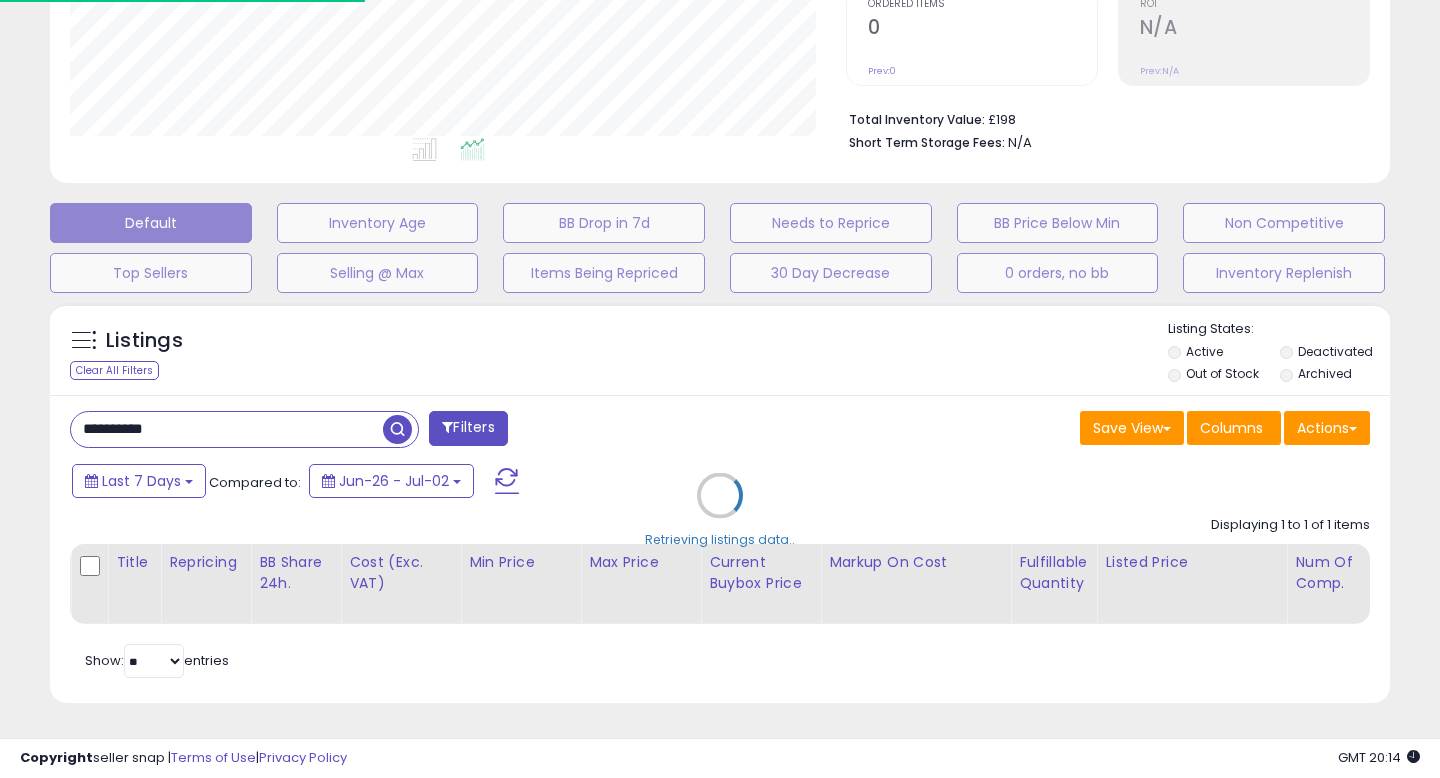 scroll, scrollTop: 601, scrollLeft: 0, axis: vertical 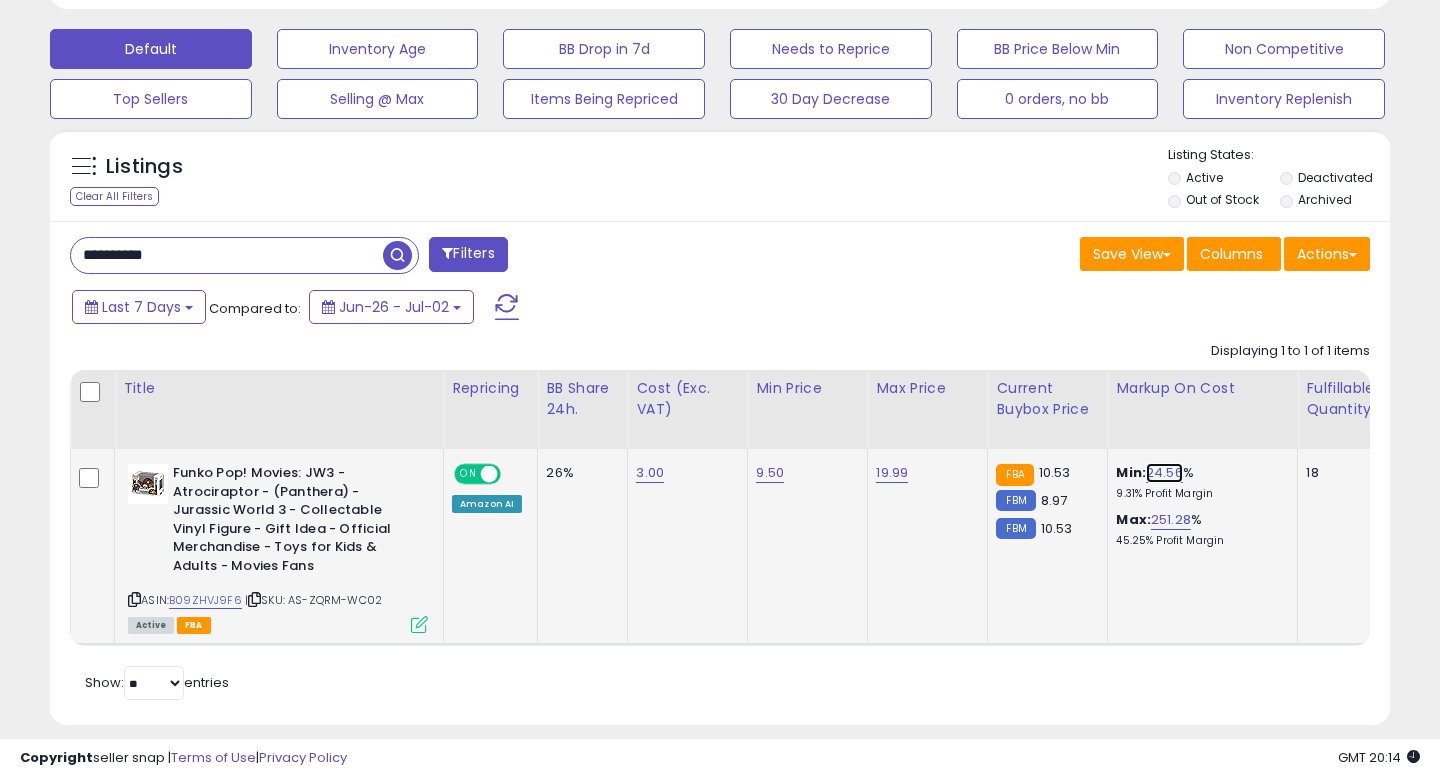 click on "24.56" at bounding box center [1164, 473] 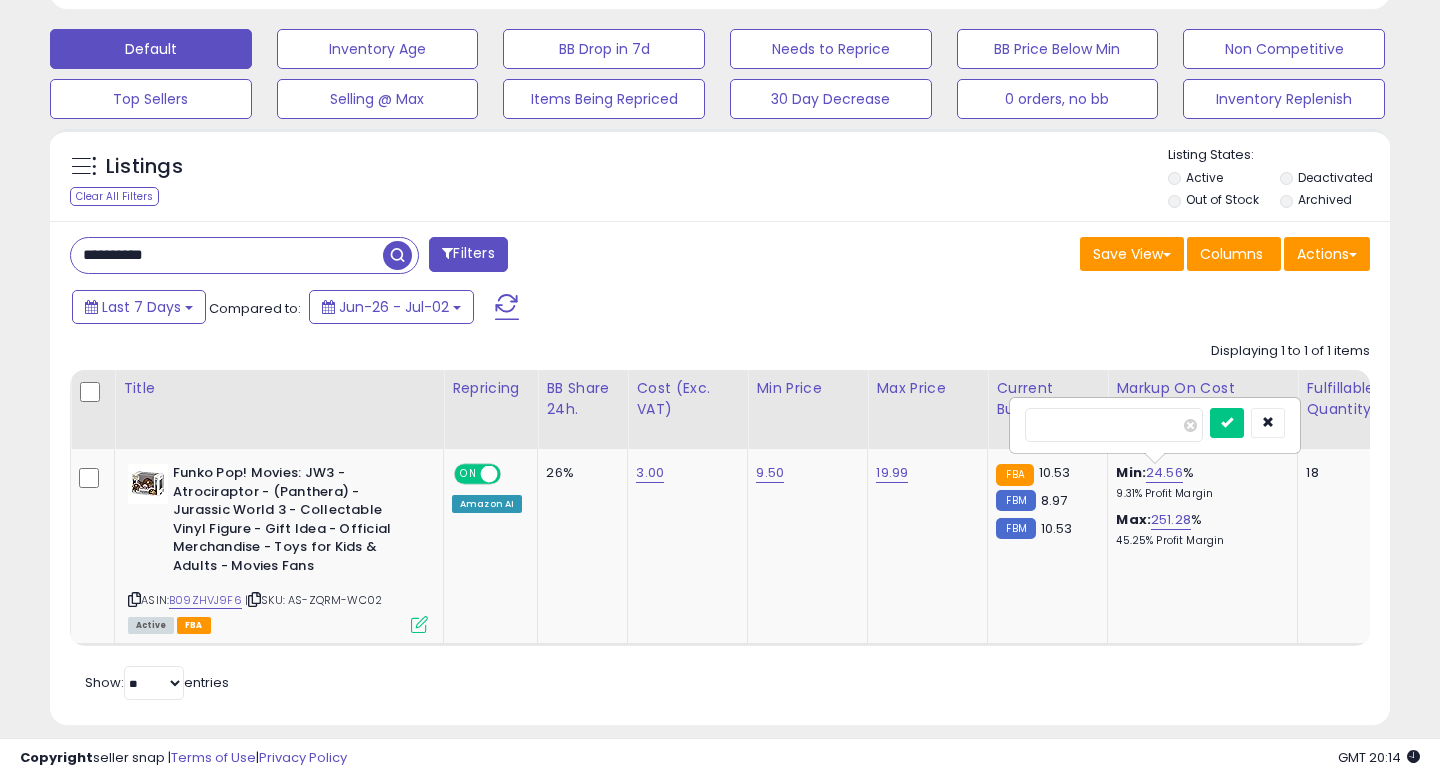 click on "Last 7 Days
Compared to:
Jun-26 - Jul-02" at bounding box center [554, 309] 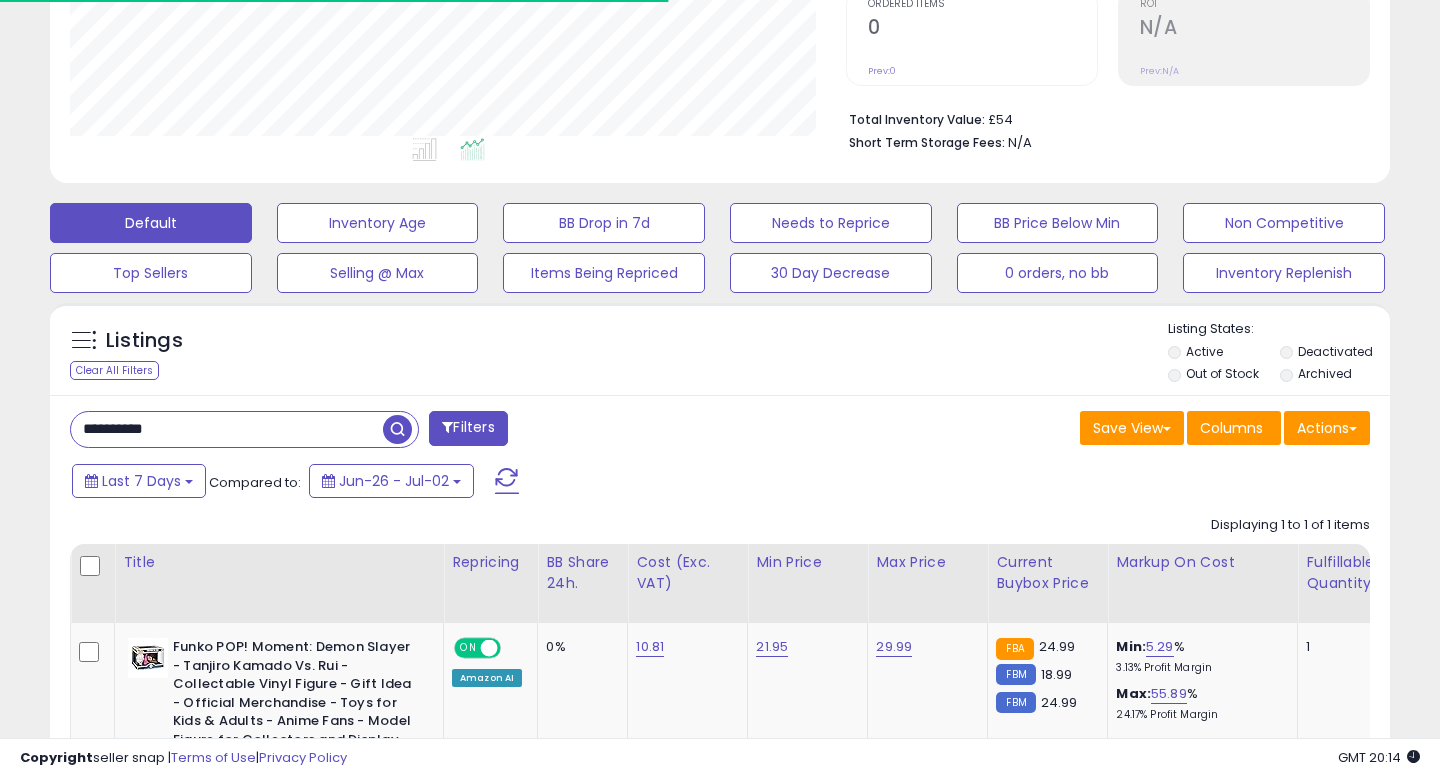 scroll, scrollTop: 601, scrollLeft: 0, axis: vertical 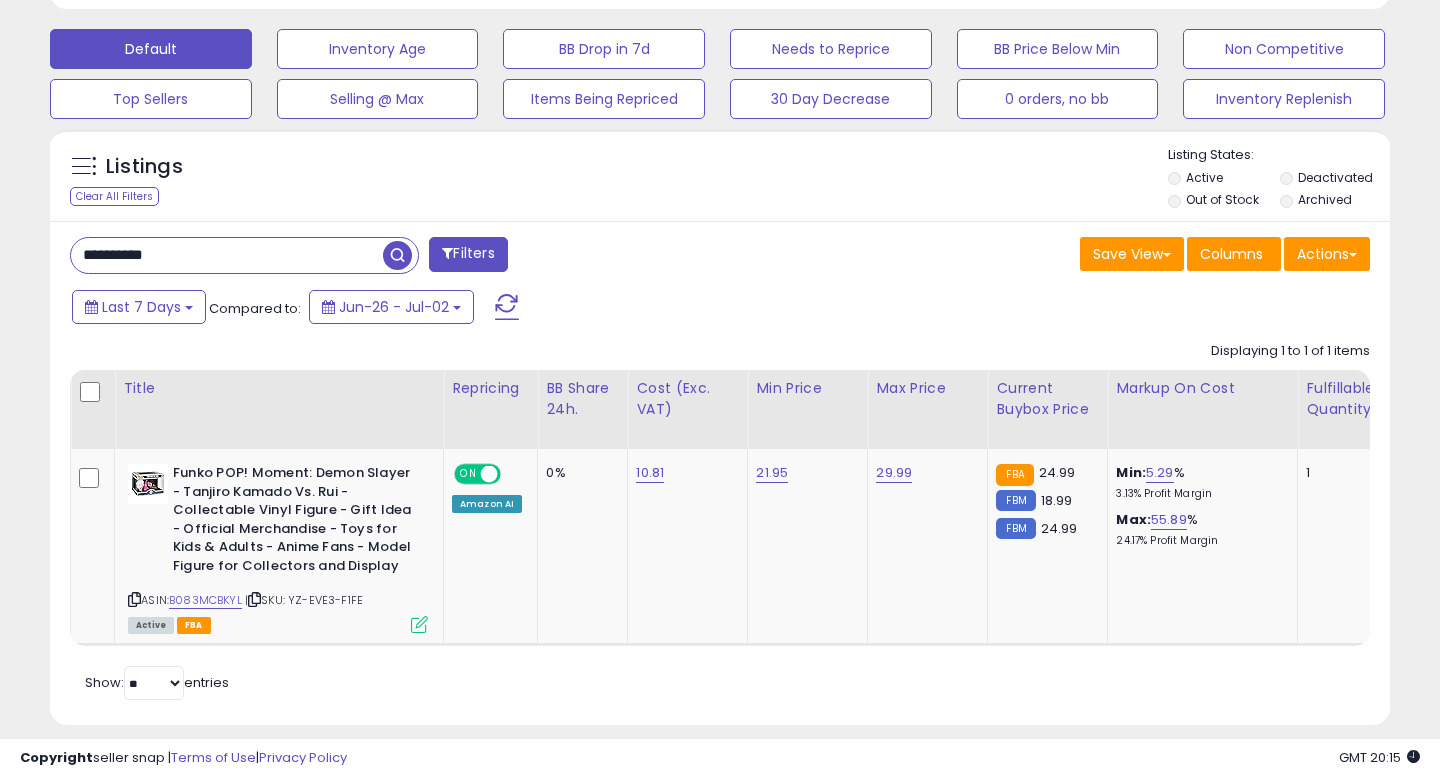 click on "**********" at bounding box center (227, 255) 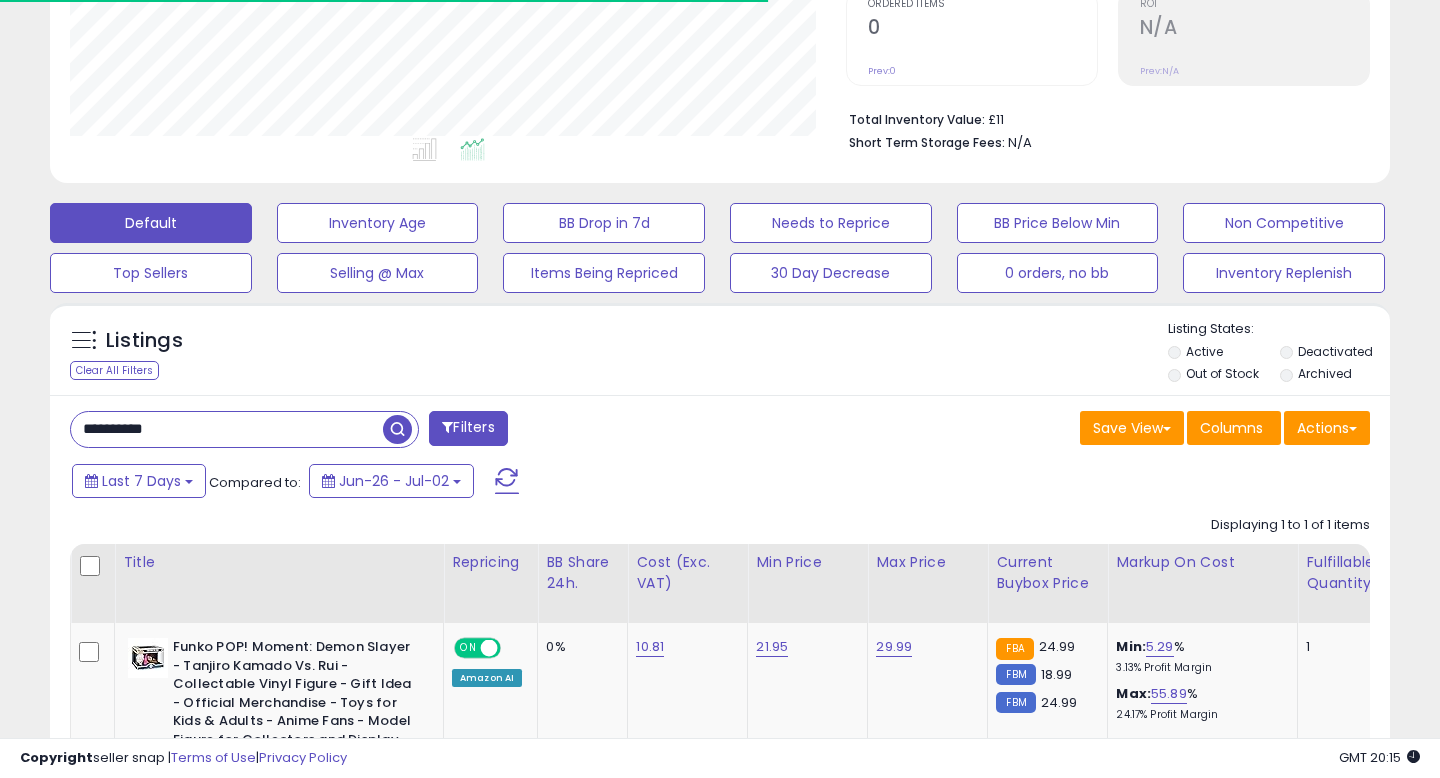 scroll, scrollTop: 601, scrollLeft: 0, axis: vertical 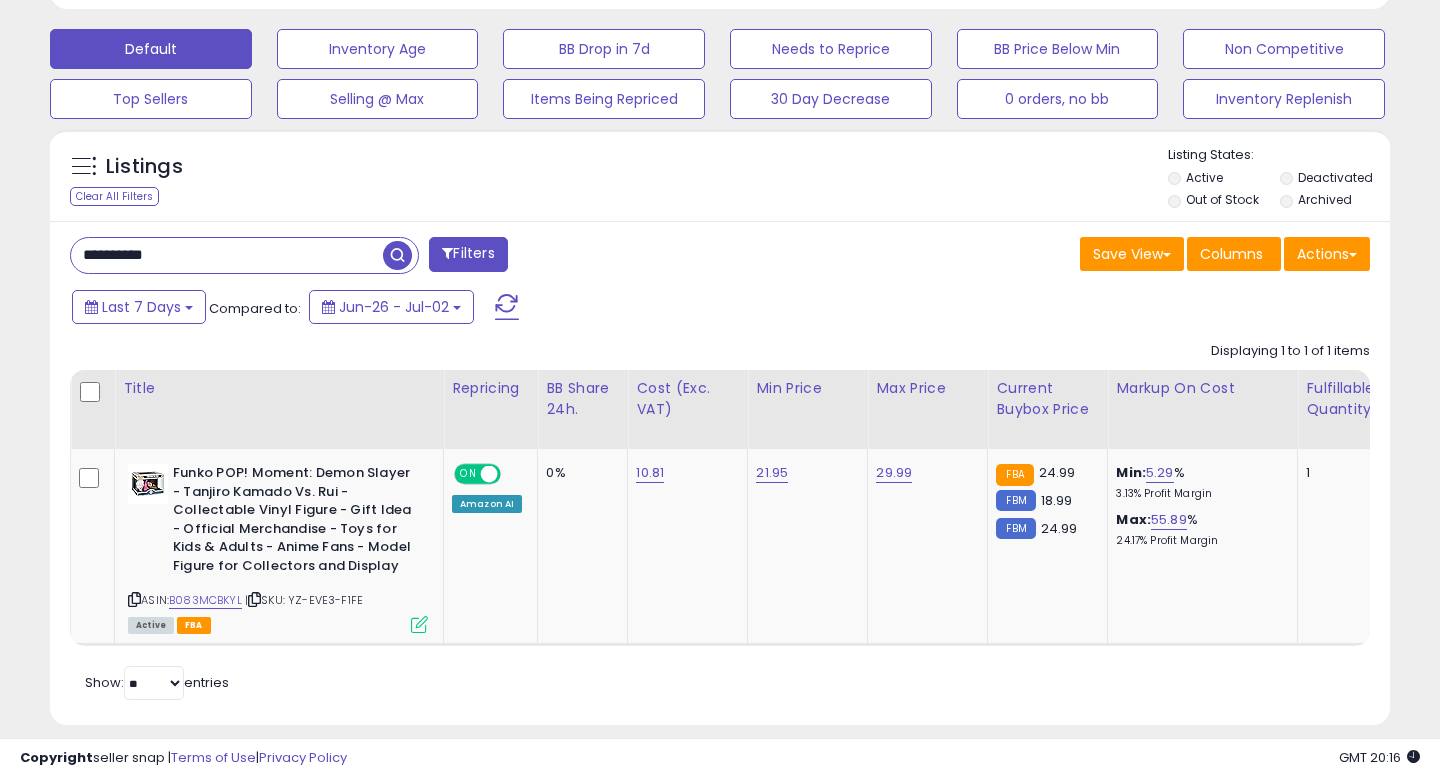 click on "**********" at bounding box center (227, 255) 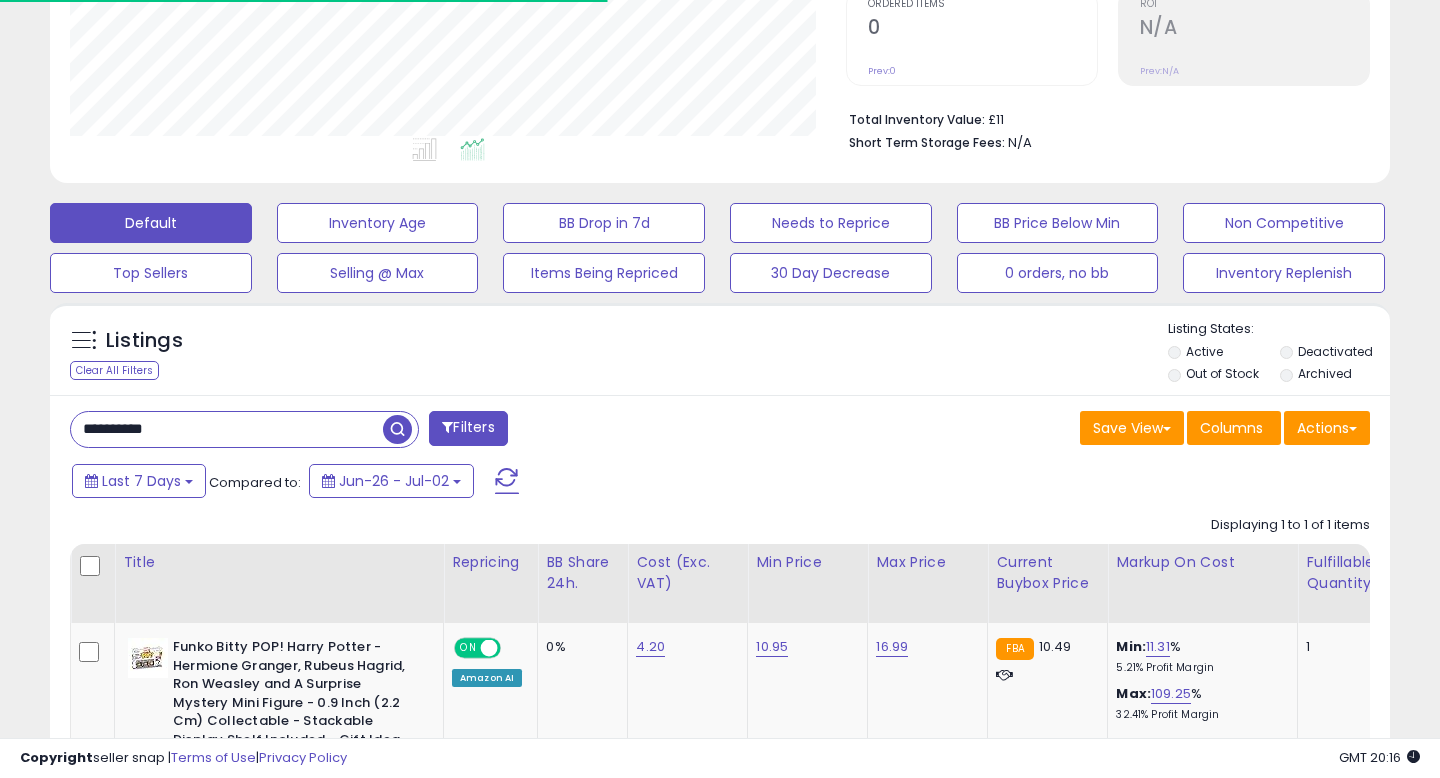 scroll, scrollTop: 601, scrollLeft: 0, axis: vertical 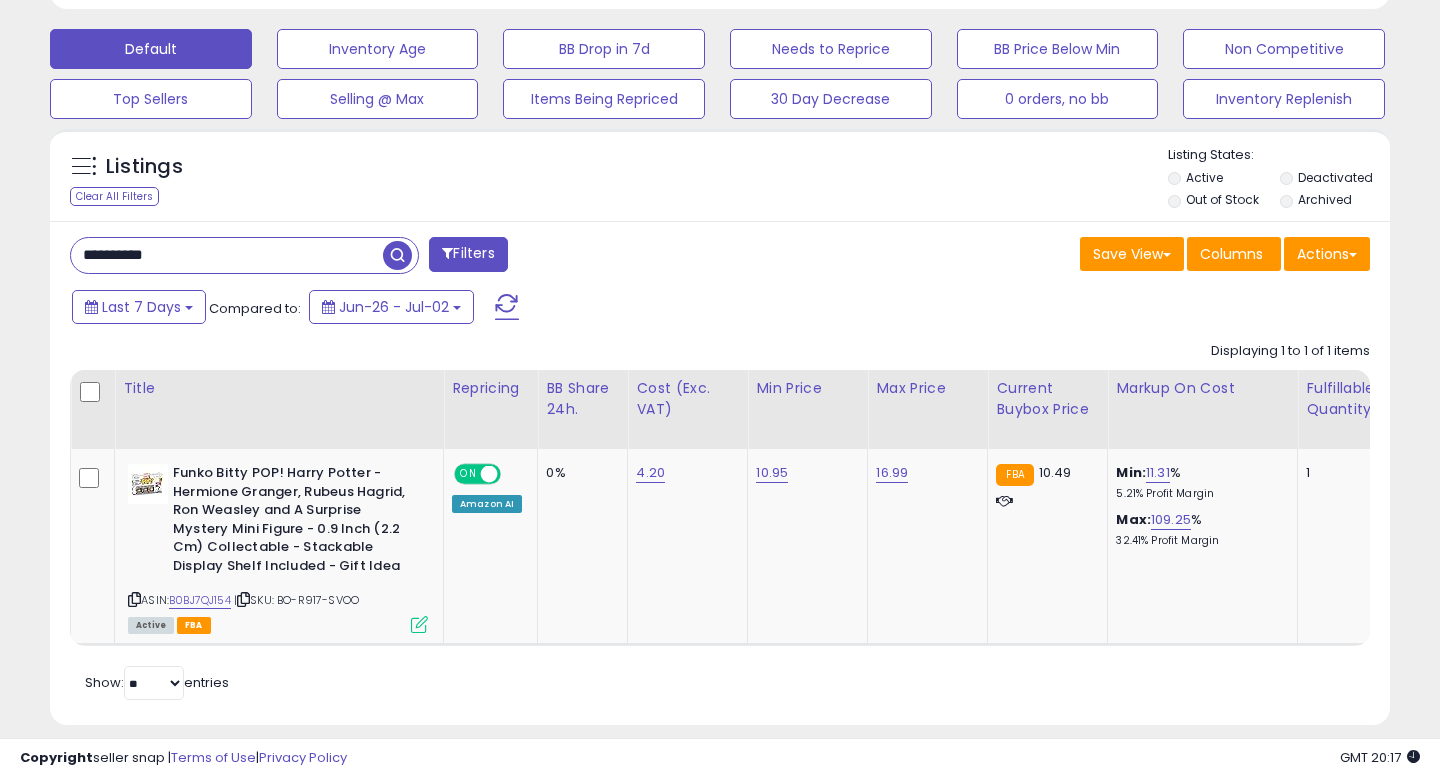 click on "**********" at bounding box center [227, 255] 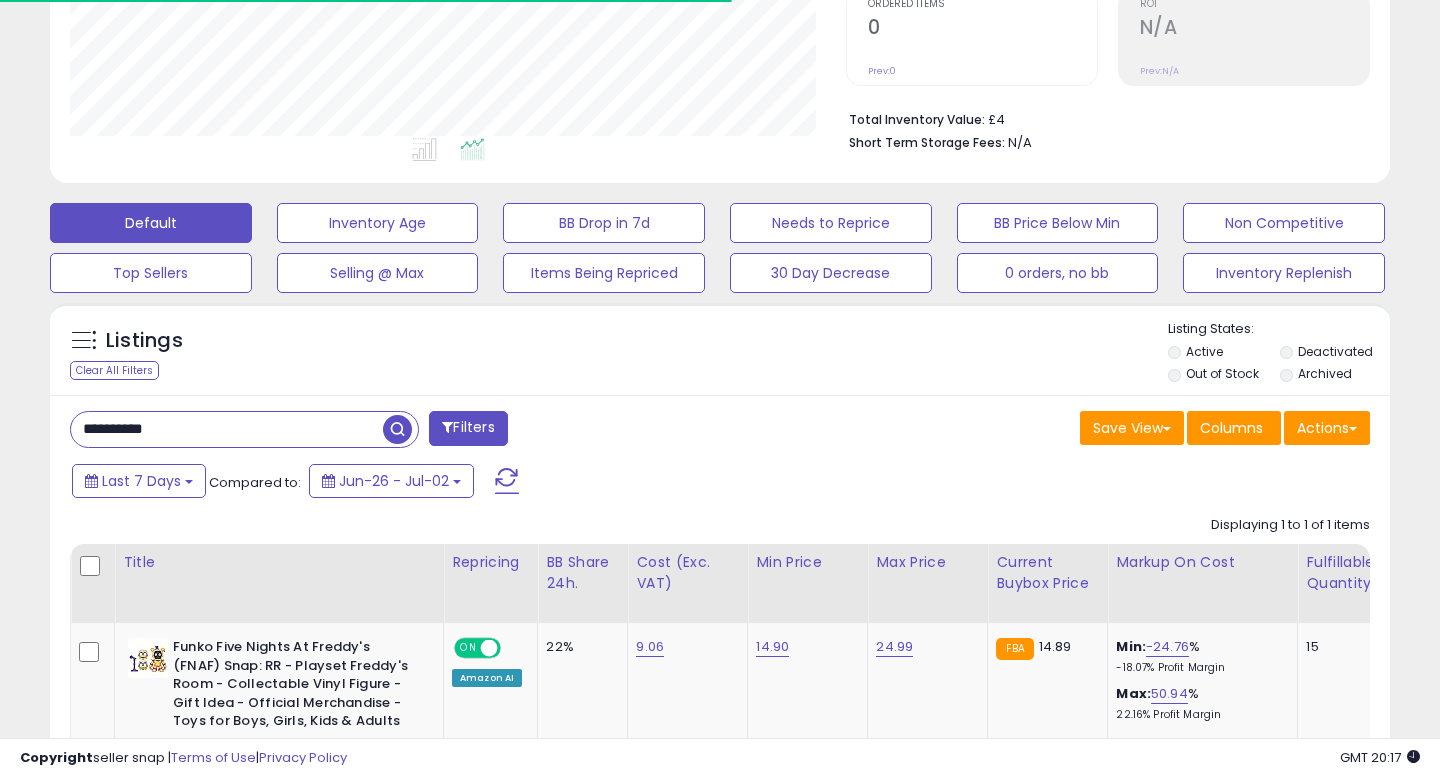 scroll, scrollTop: 601, scrollLeft: 0, axis: vertical 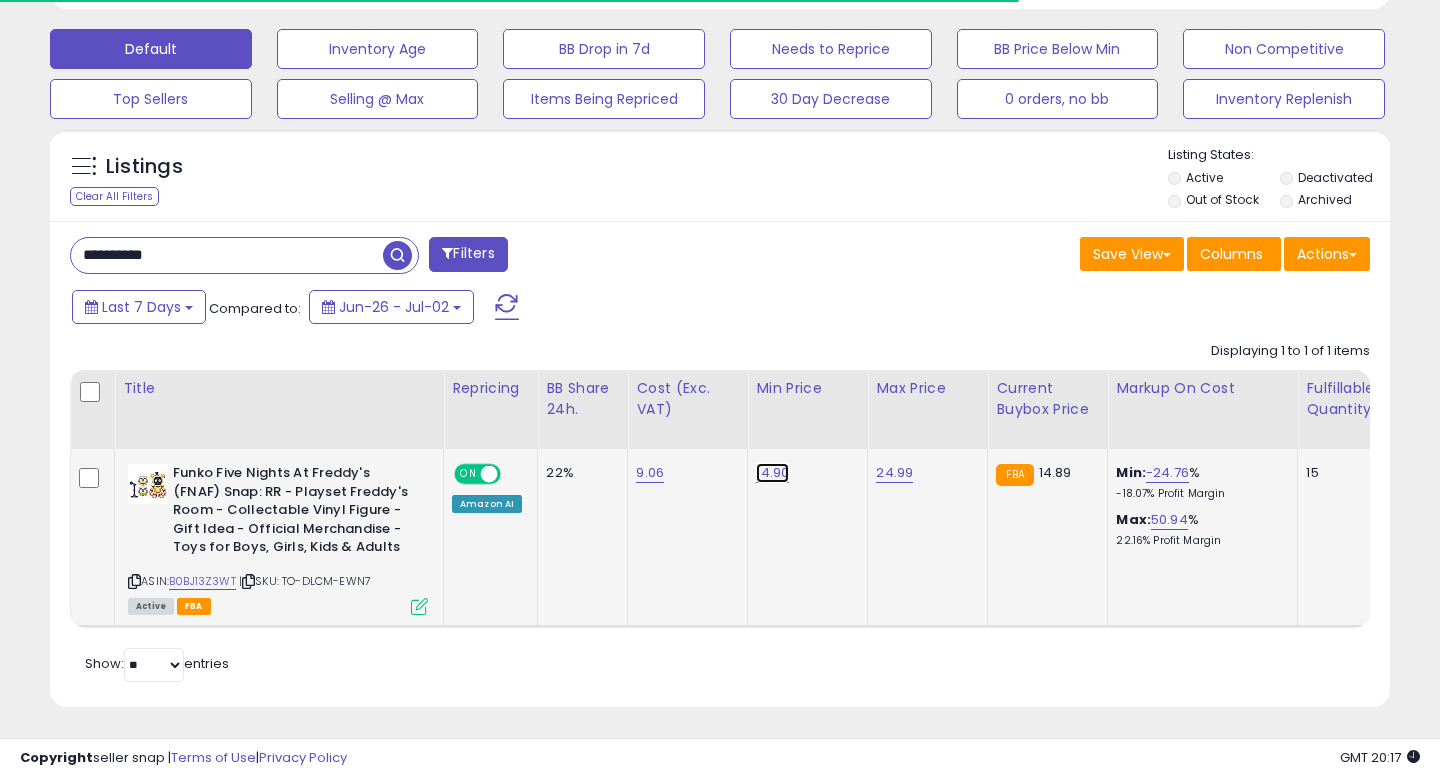 click on "14.90" at bounding box center (772, 473) 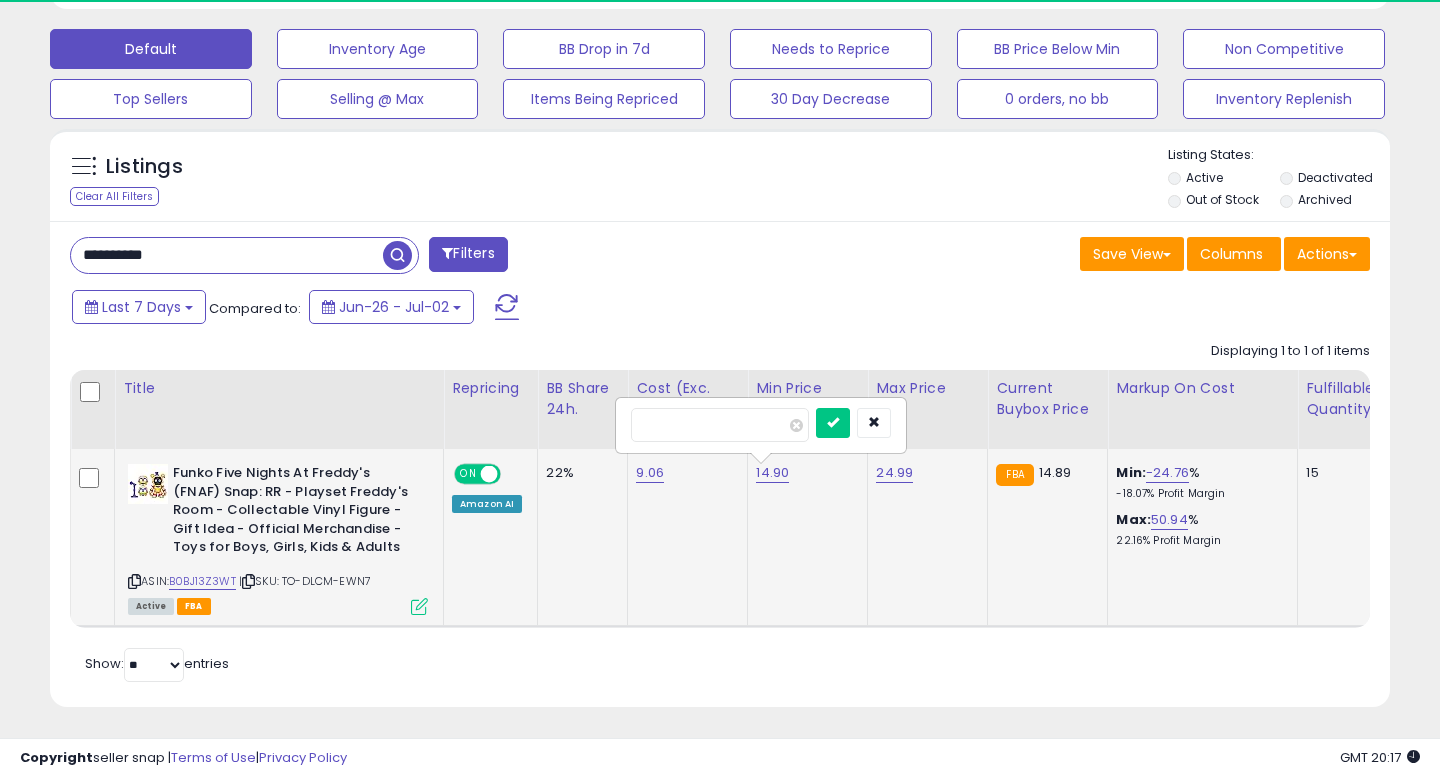 scroll, scrollTop: 999590, scrollLeft: 999224, axis: both 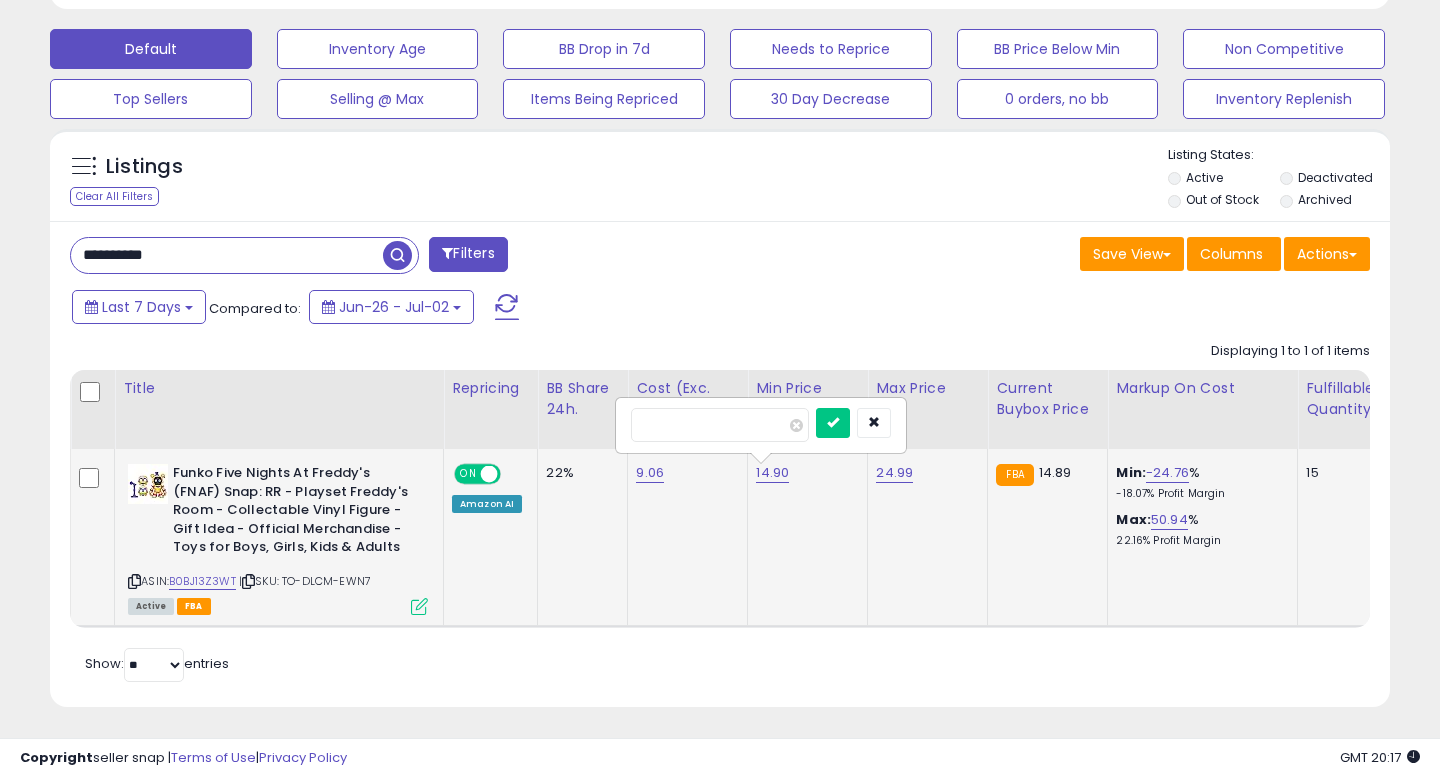 type on "*****" 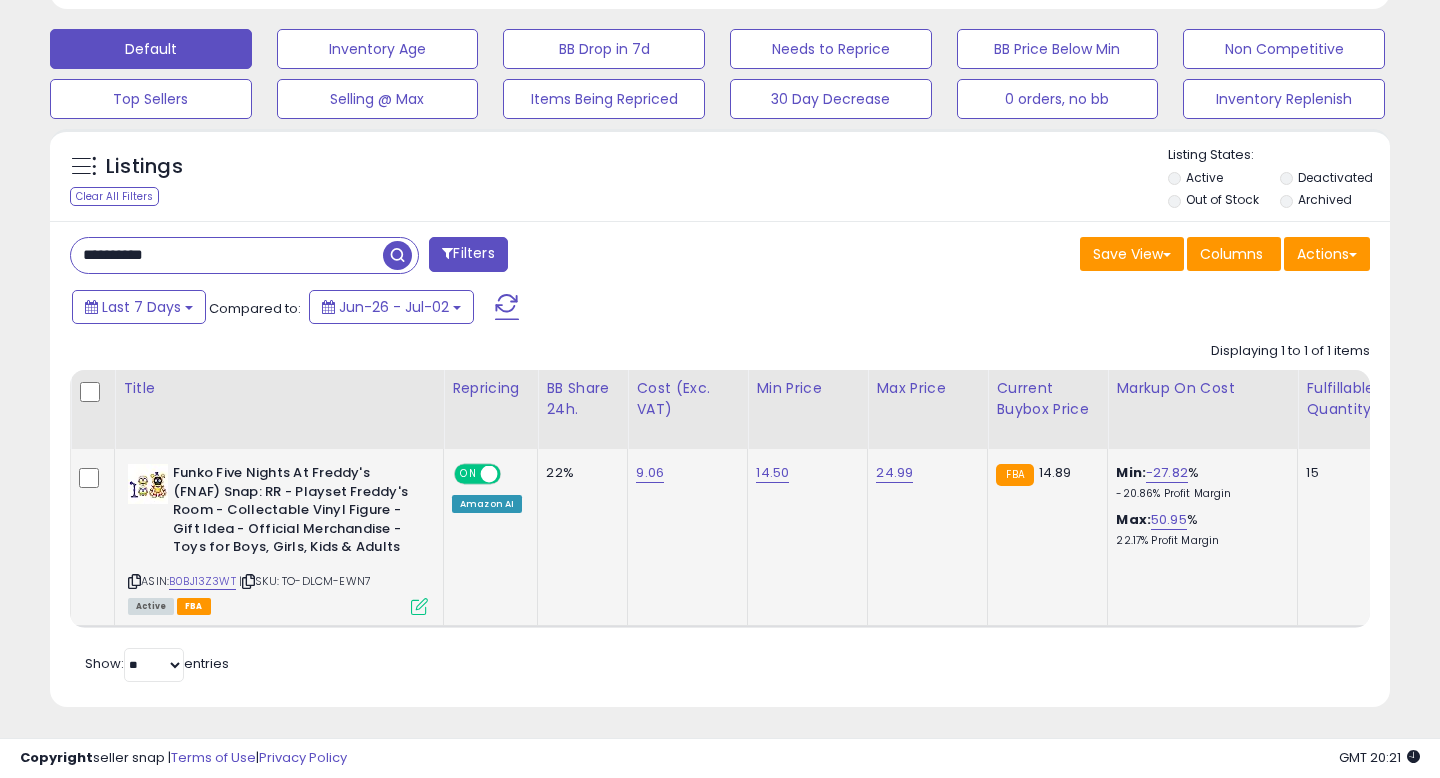 click on "**********" at bounding box center [227, 255] 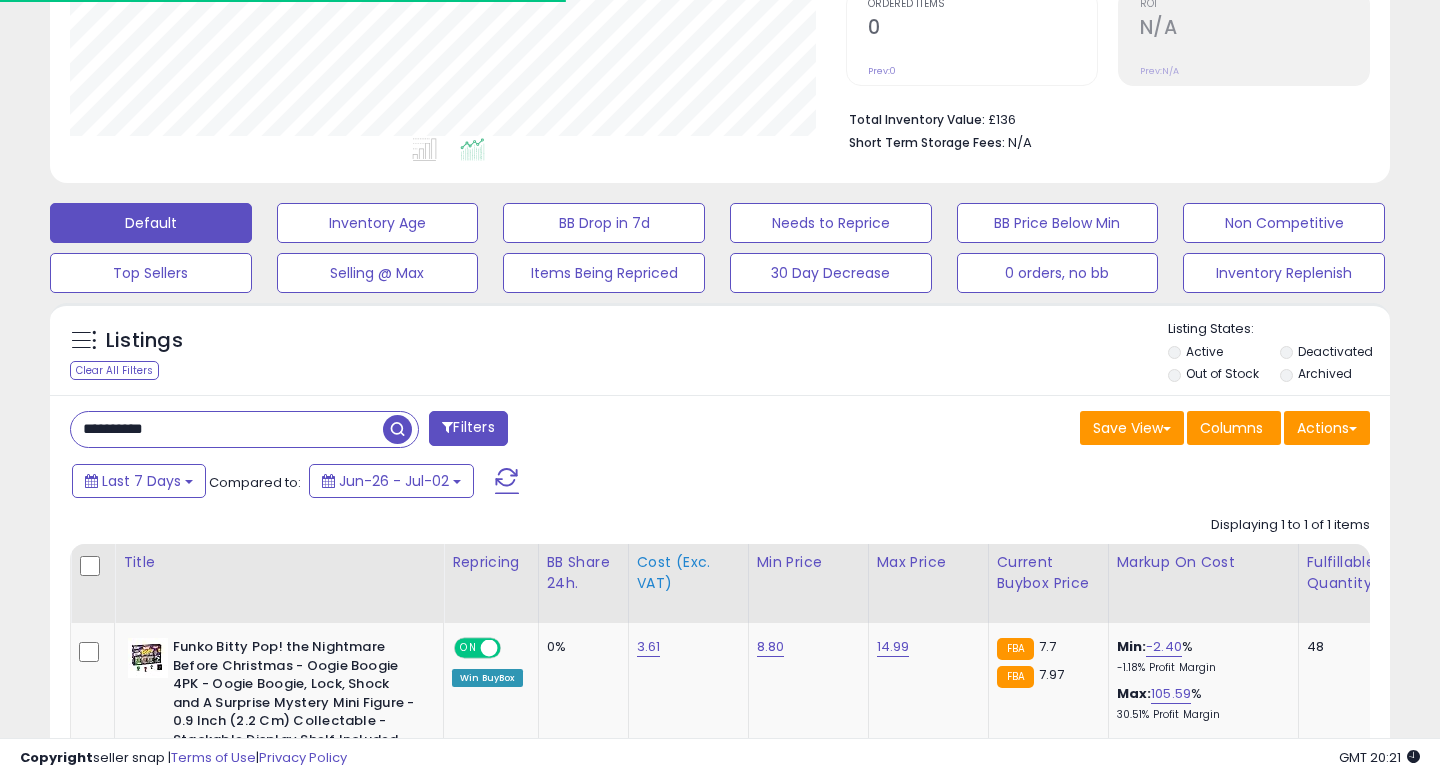 scroll, scrollTop: 601, scrollLeft: 0, axis: vertical 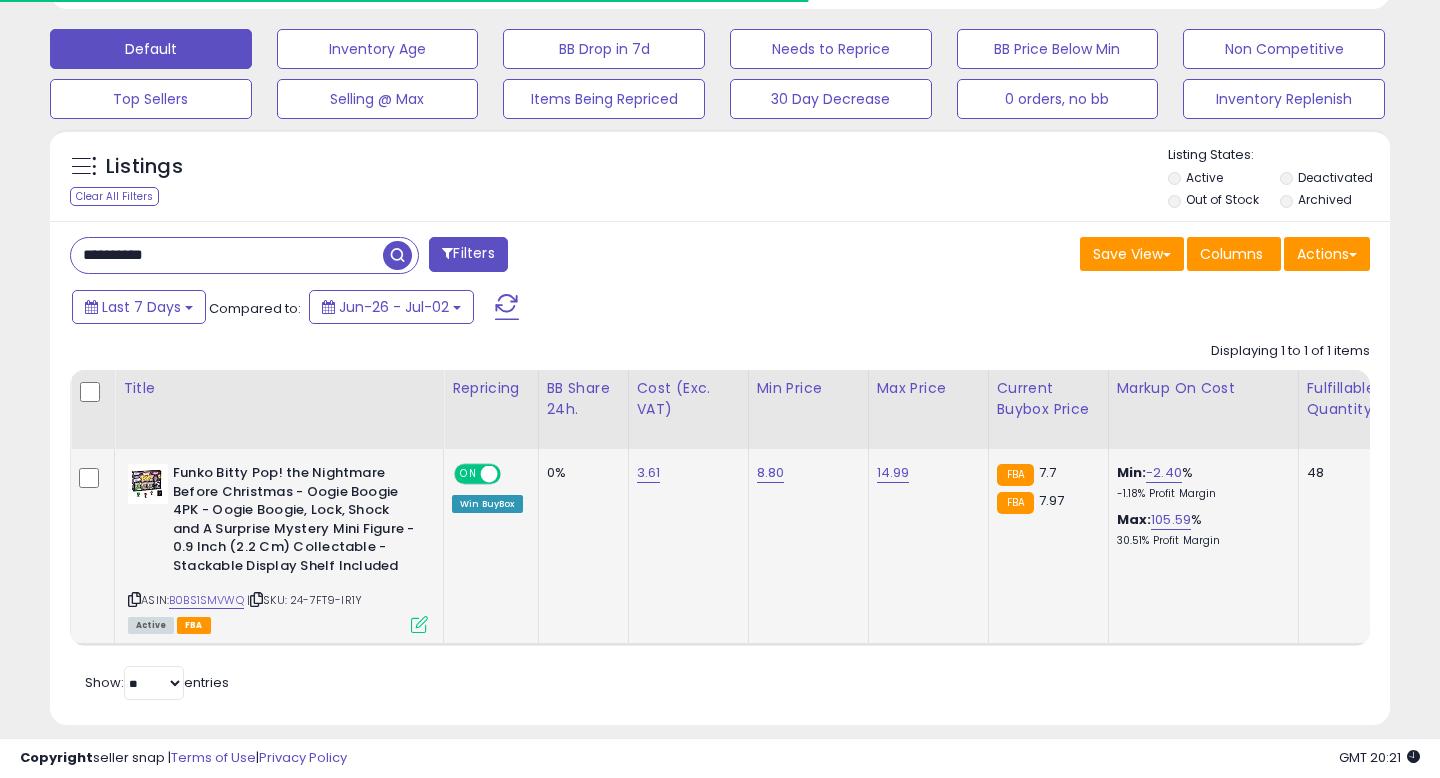 click on "8.80" 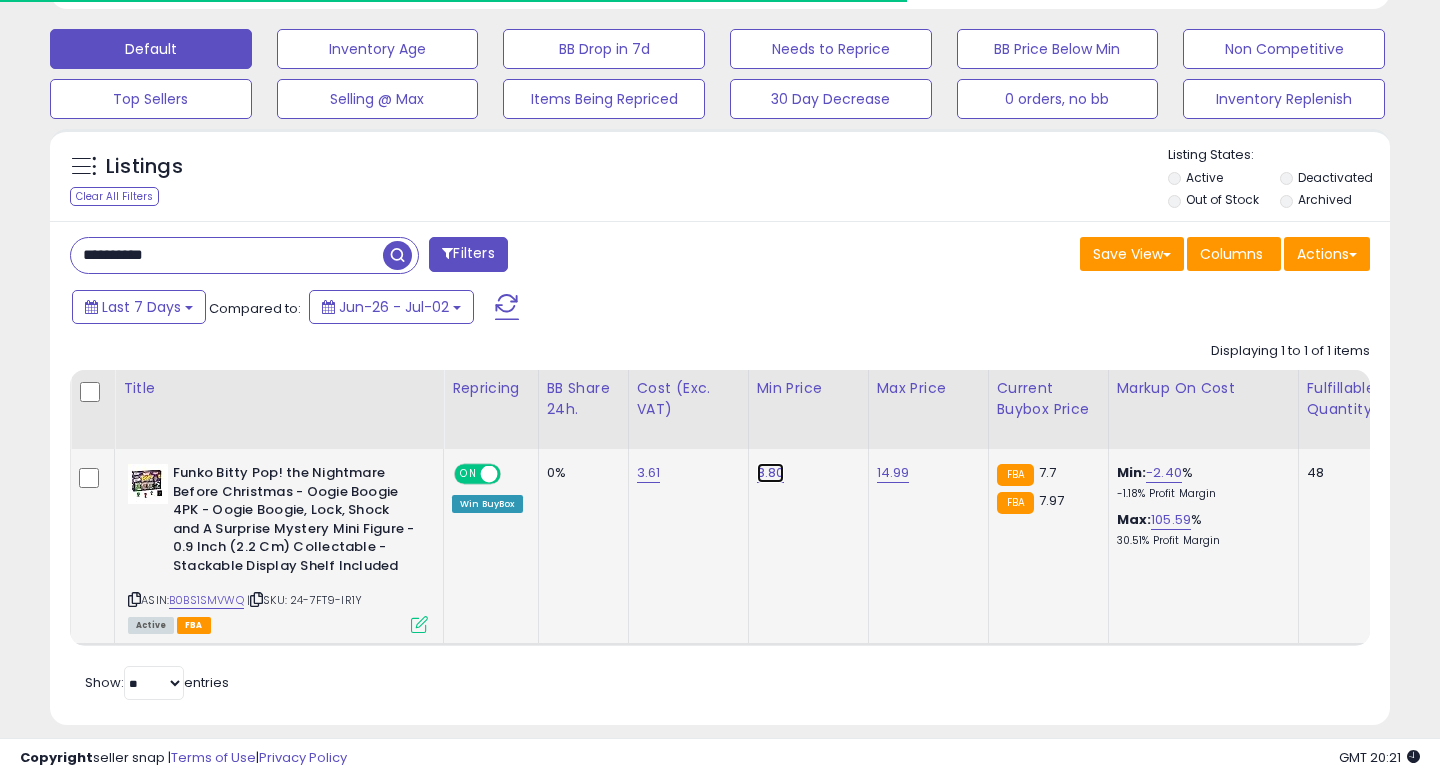 click on "8.80" at bounding box center (771, 473) 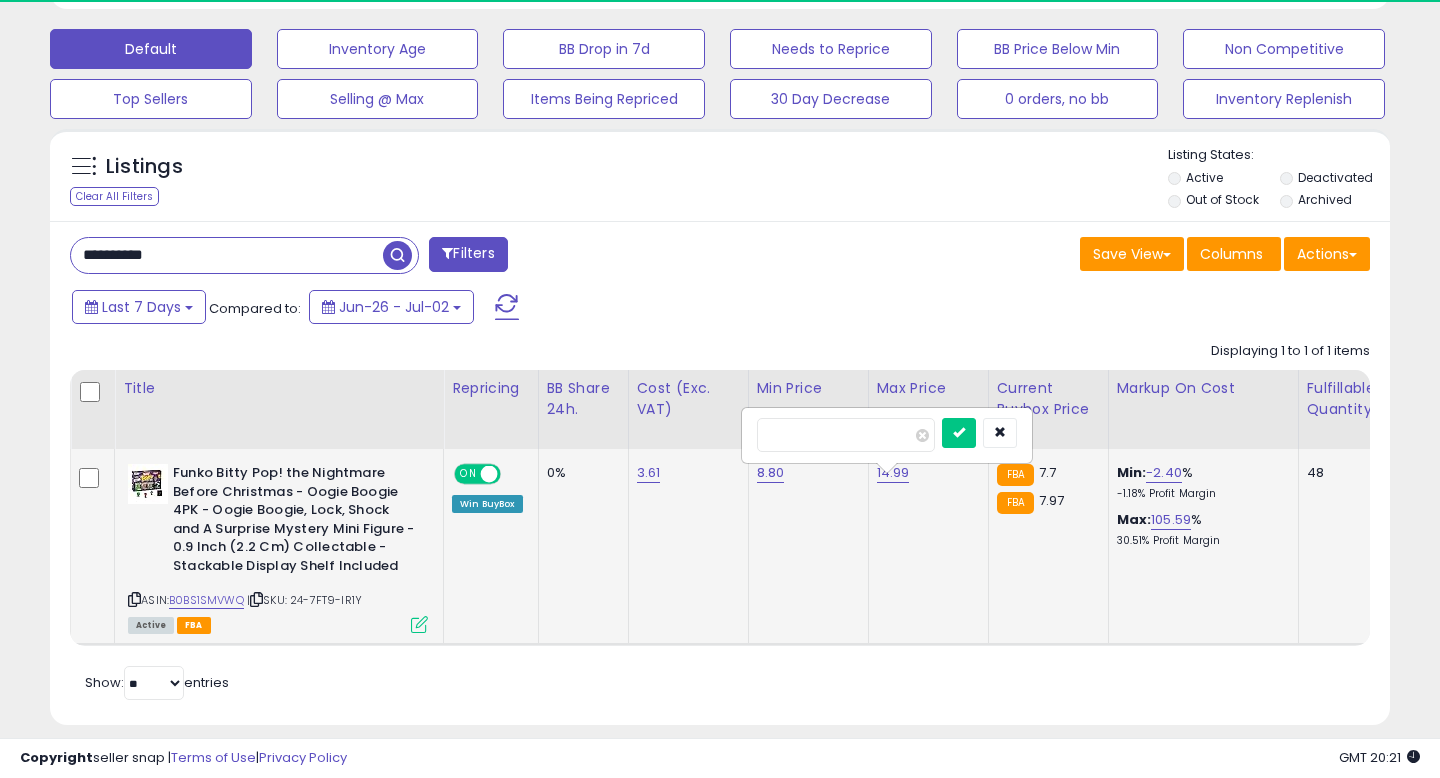 scroll, scrollTop: 999590, scrollLeft: 999224, axis: both 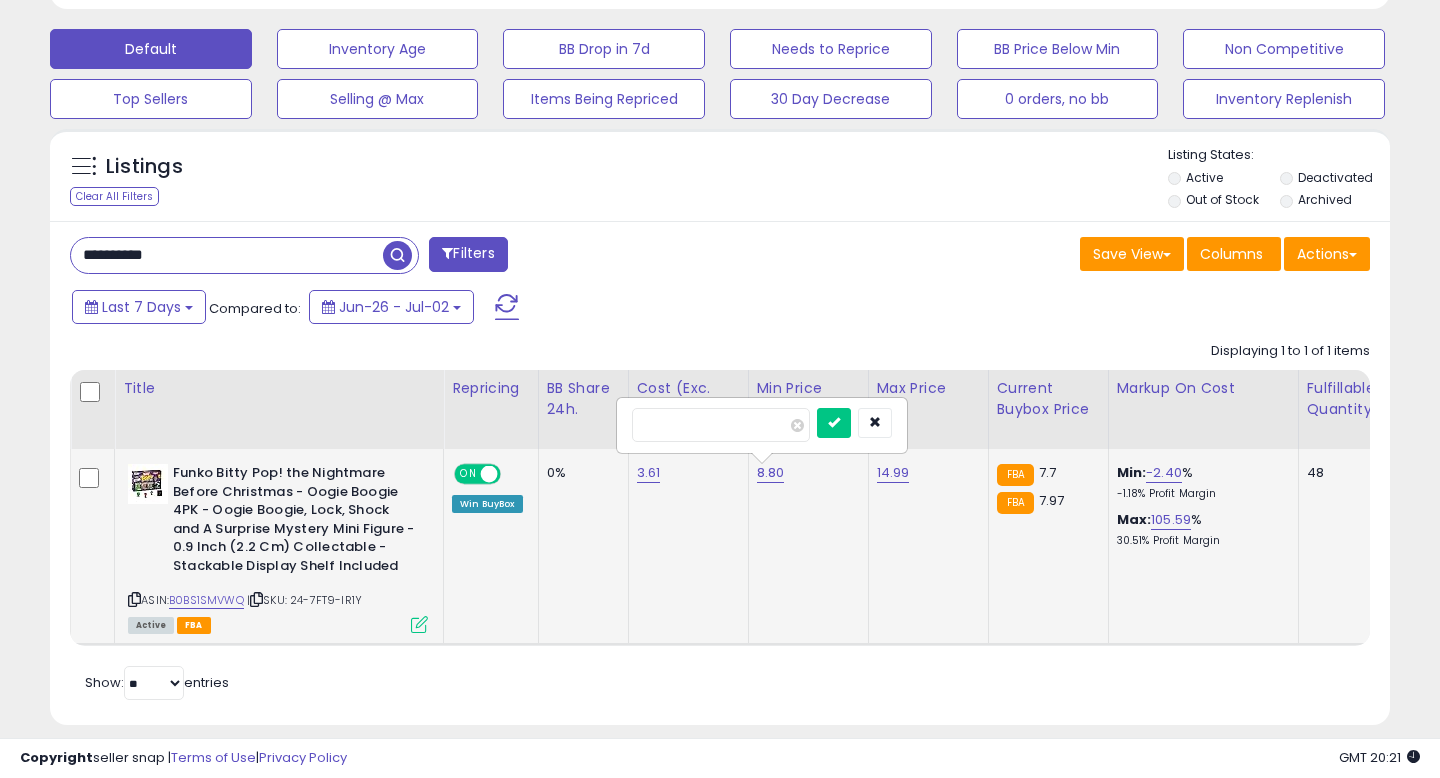 click on "****" at bounding box center (721, 425) 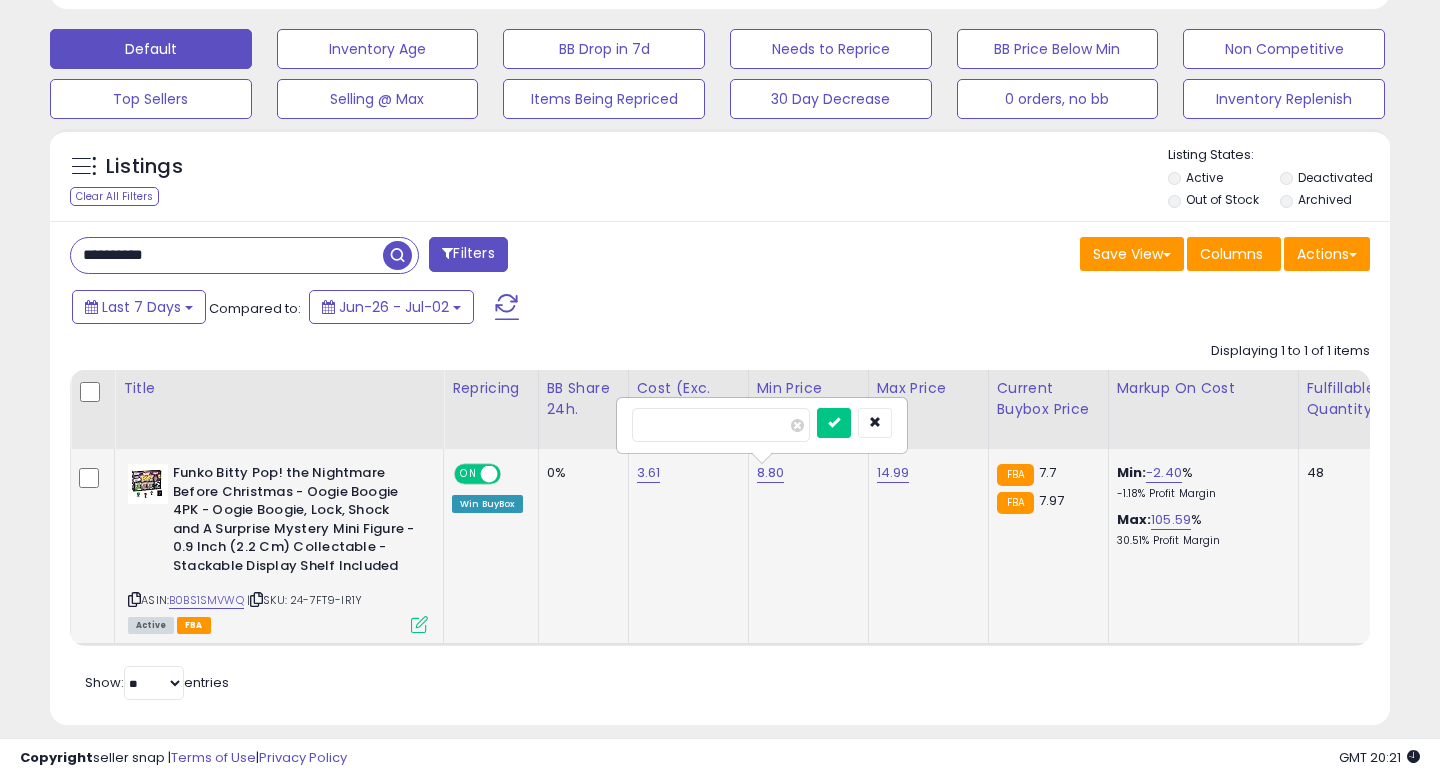 type on "****" 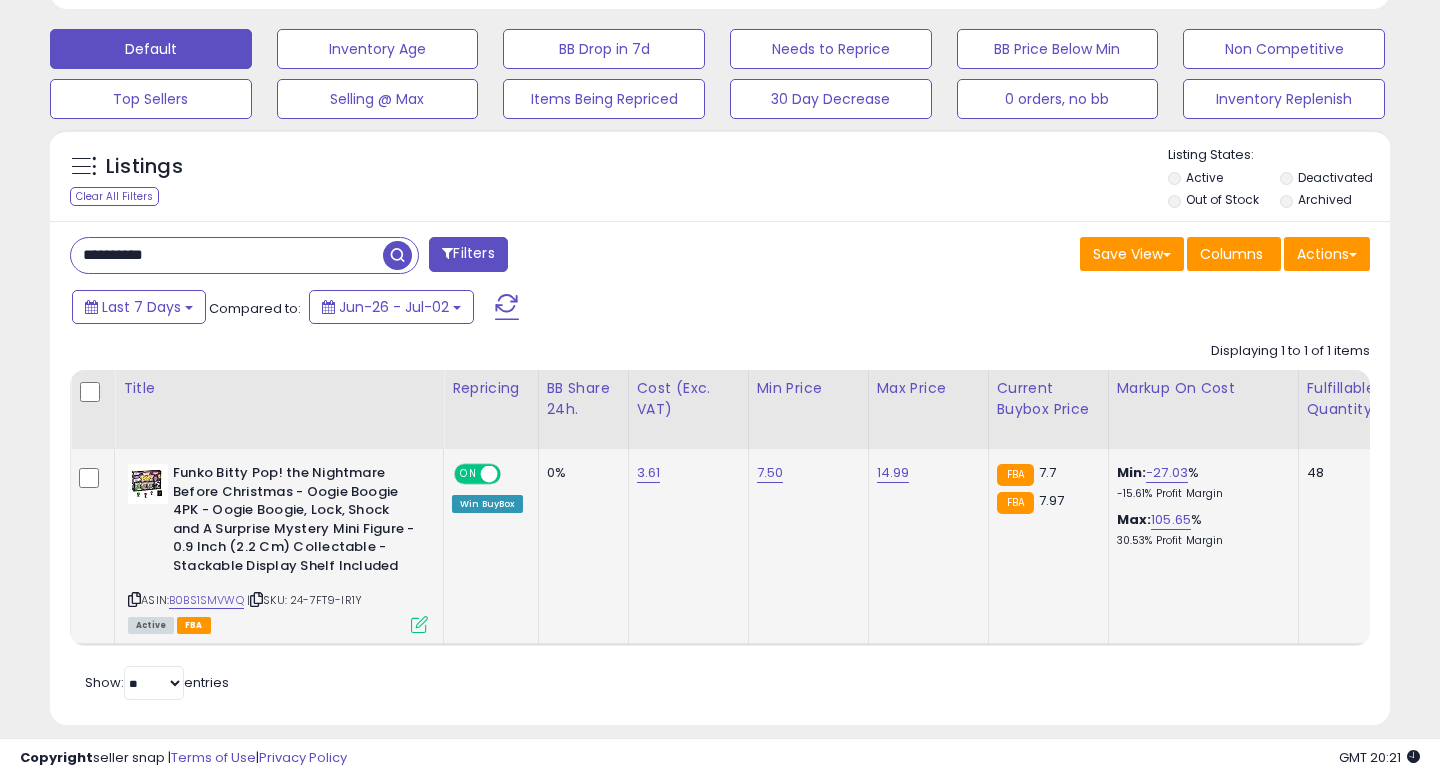 click on "**********" at bounding box center (227, 255) 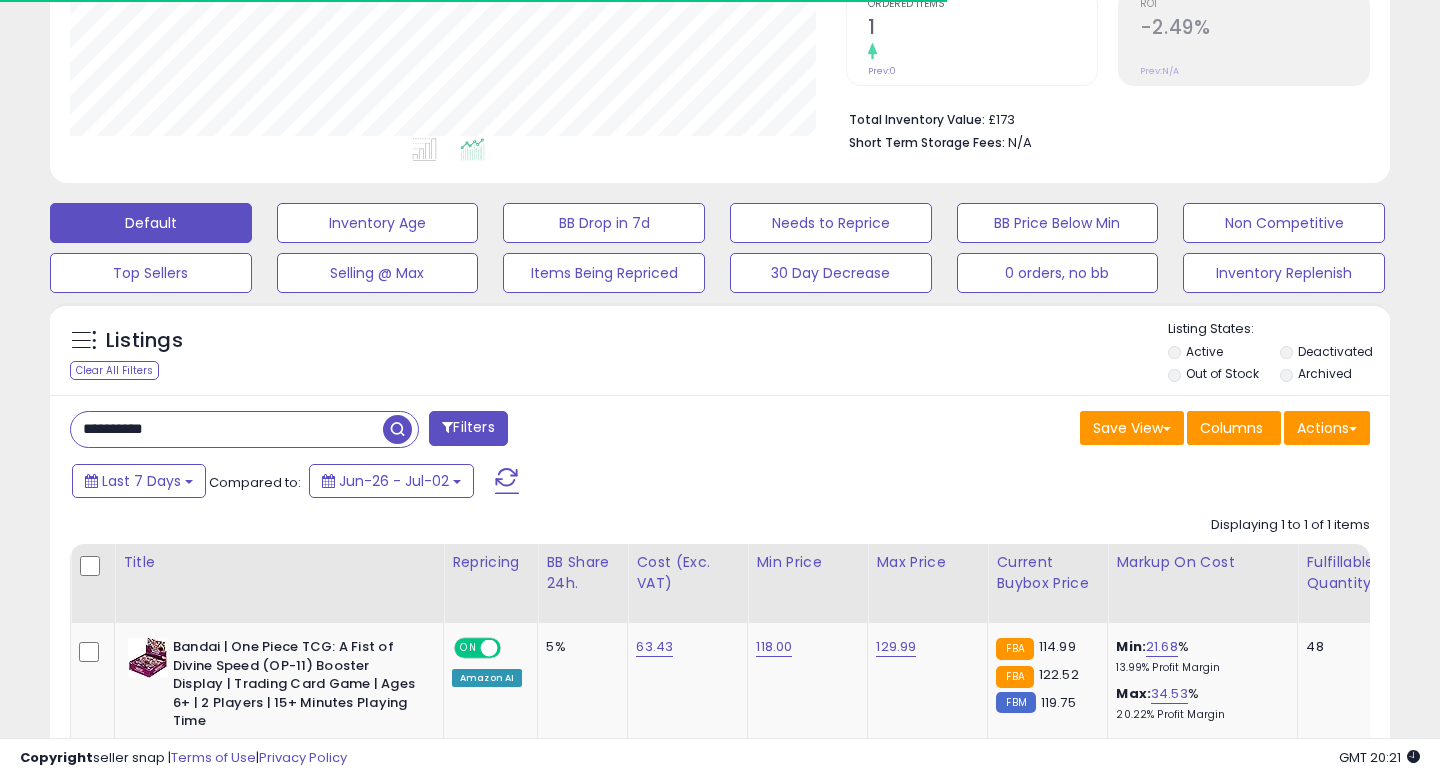scroll, scrollTop: 601, scrollLeft: 0, axis: vertical 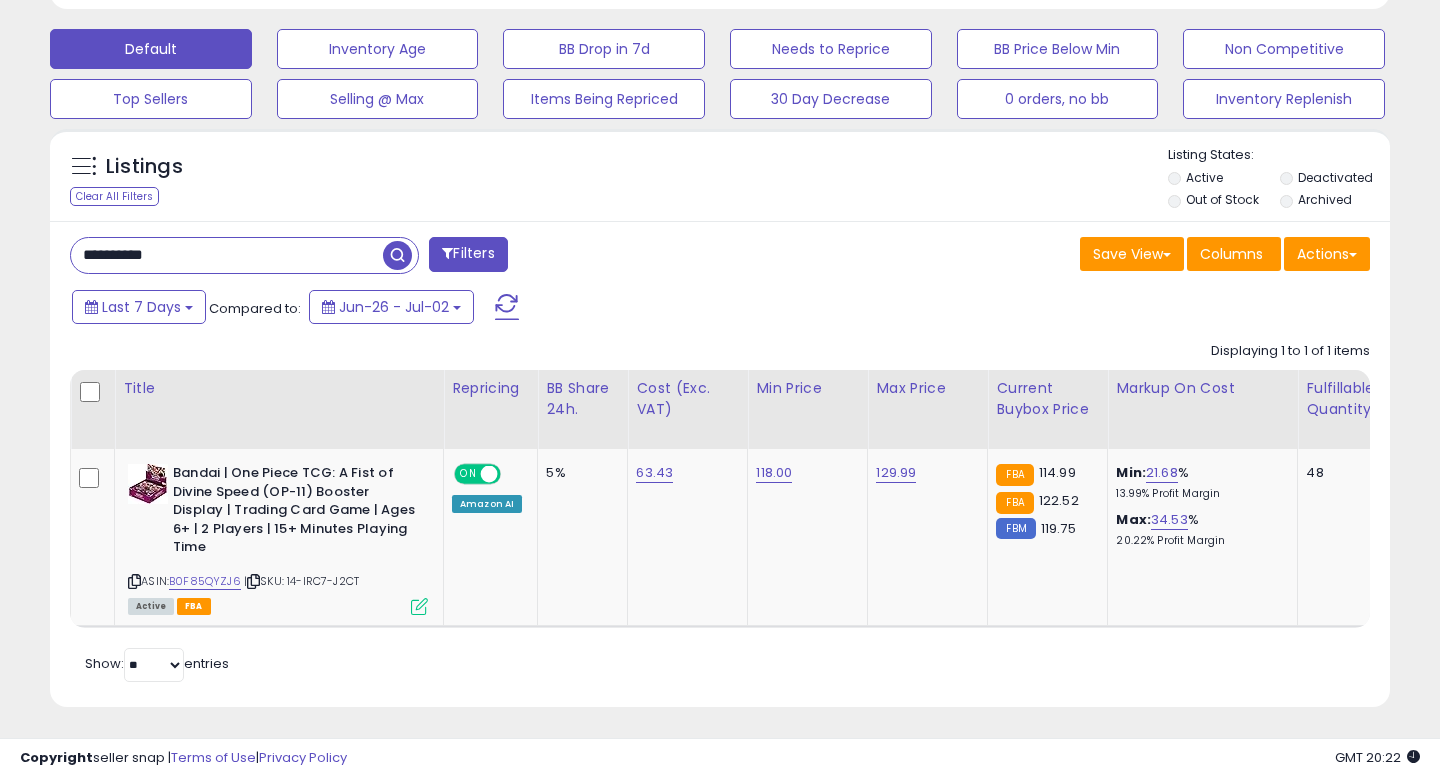 click on "**********" at bounding box center (227, 255) 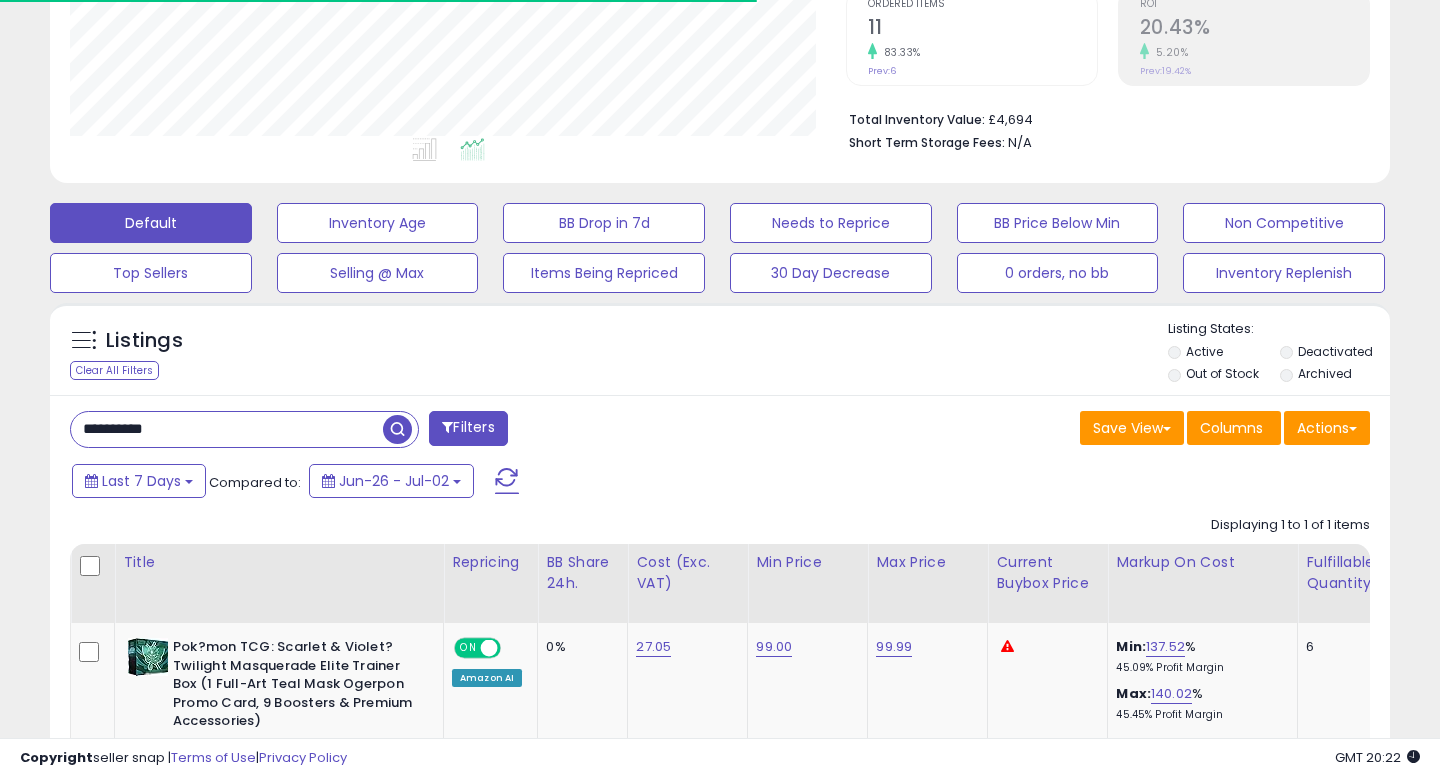 scroll, scrollTop: 601, scrollLeft: 0, axis: vertical 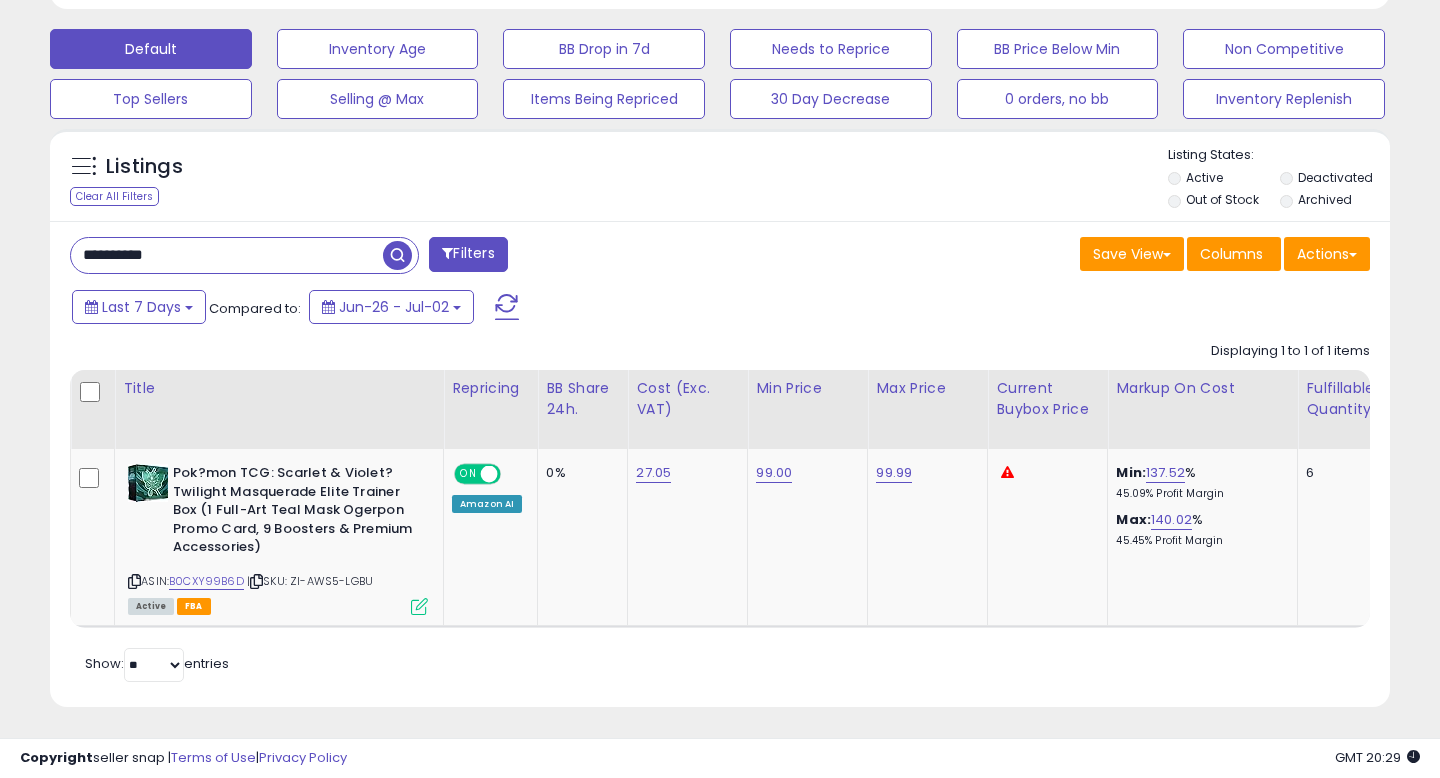 click on "**********" at bounding box center [227, 255] 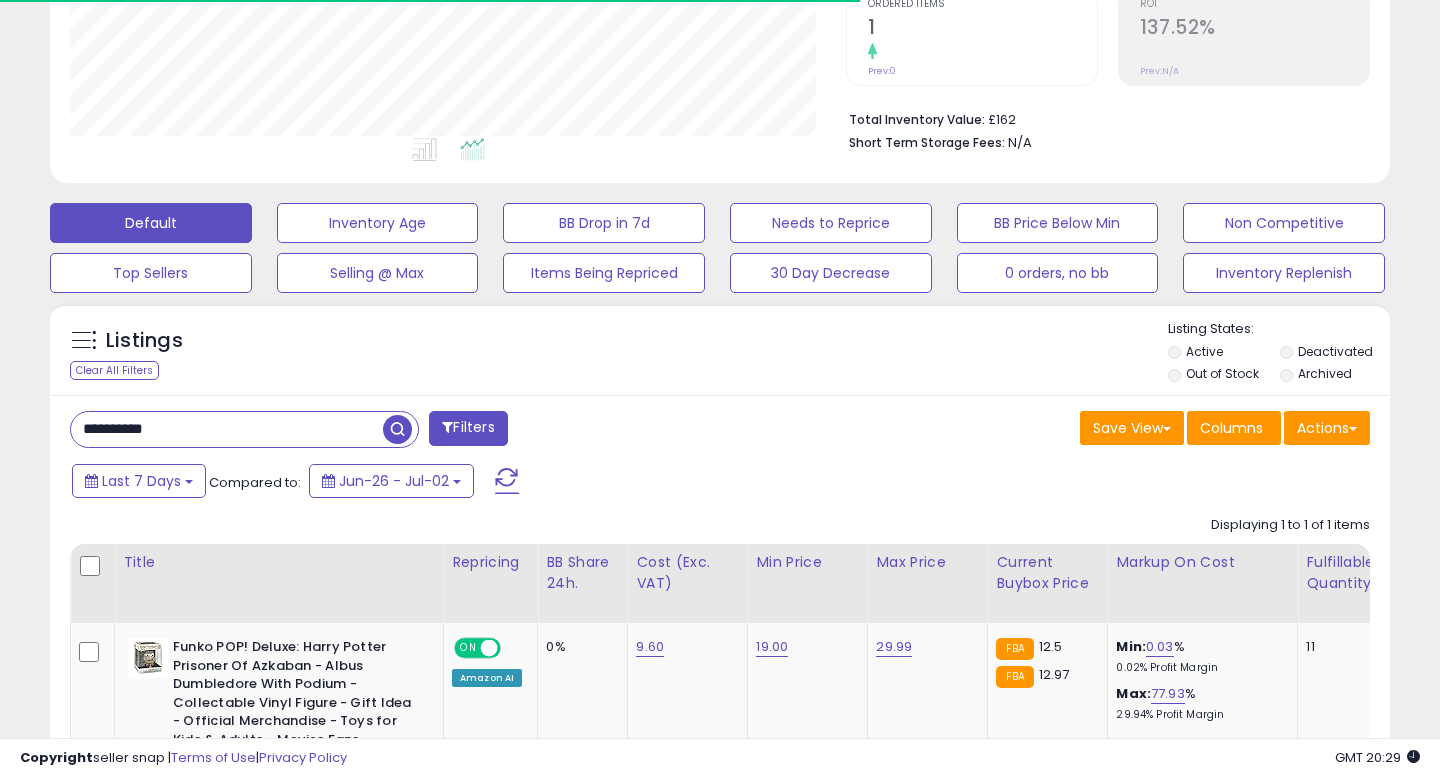 scroll, scrollTop: 601, scrollLeft: 0, axis: vertical 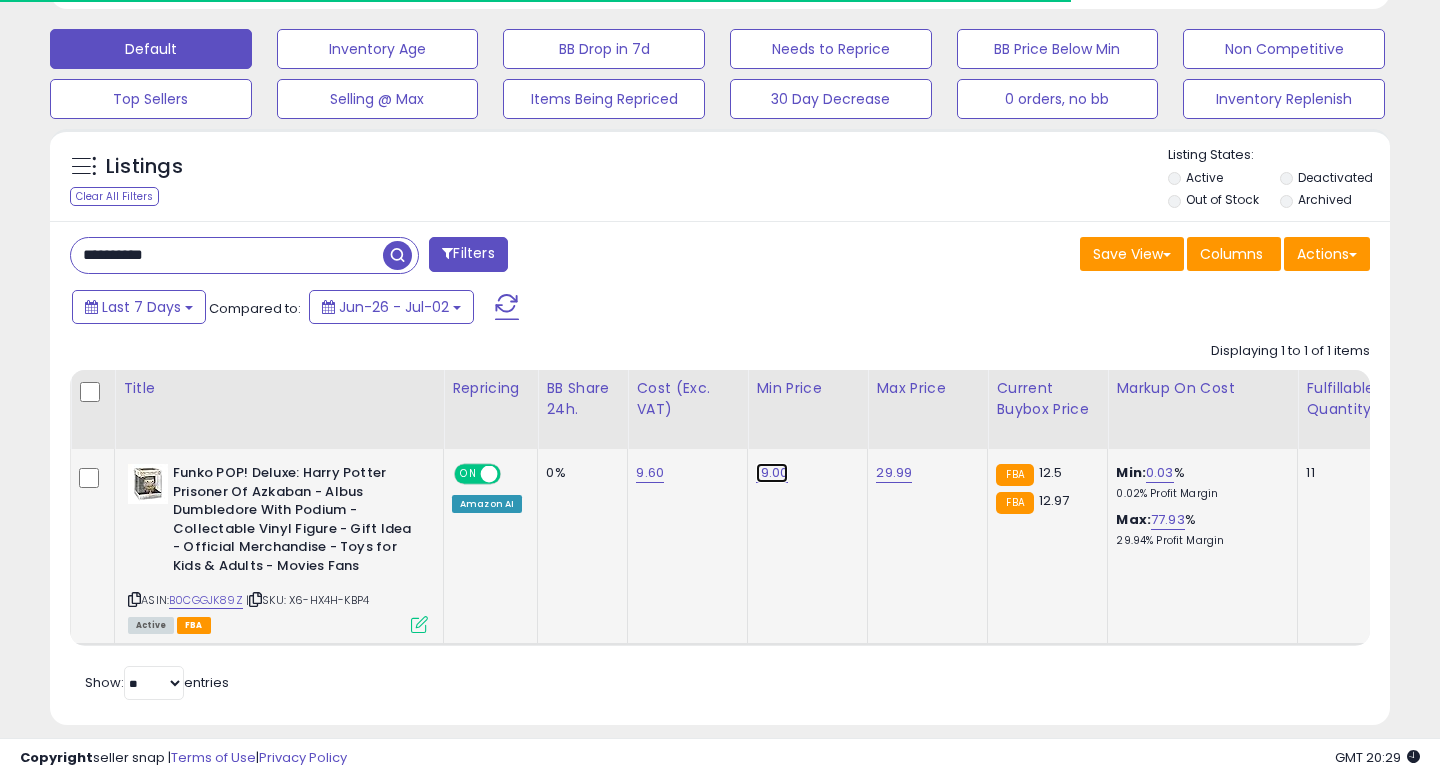 click on "19.00" at bounding box center (772, 473) 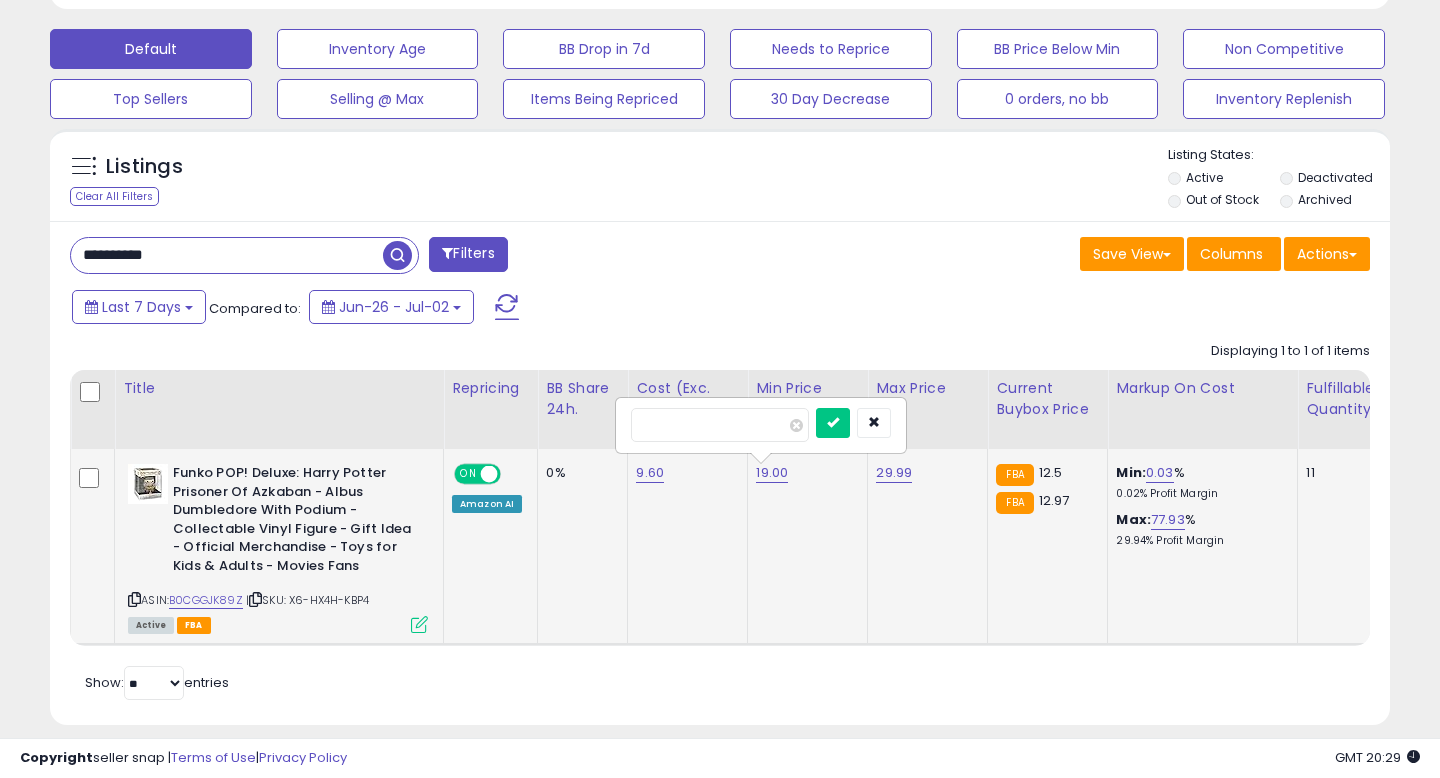 click on "*****" at bounding box center (720, 425) 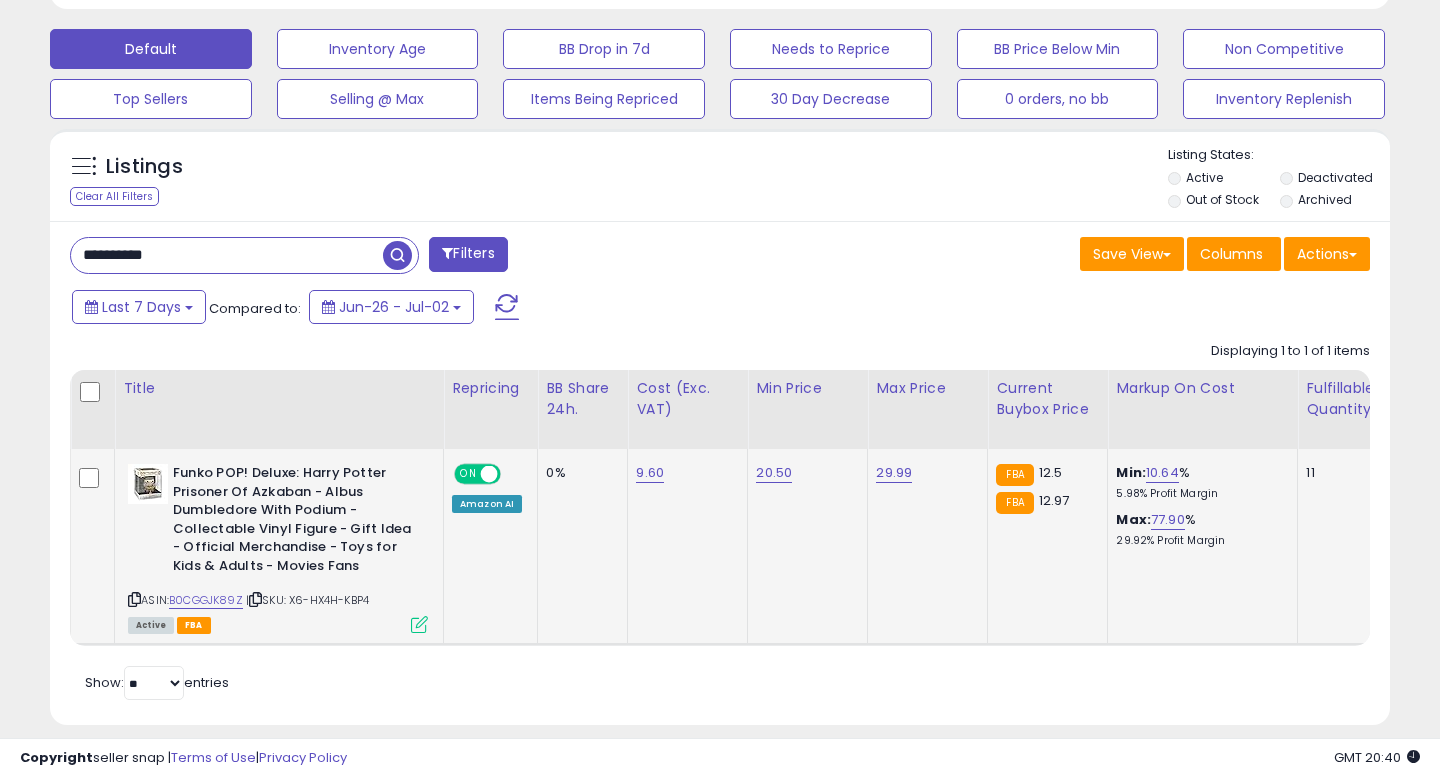 click on "**********" at bounding box center (227, 255) 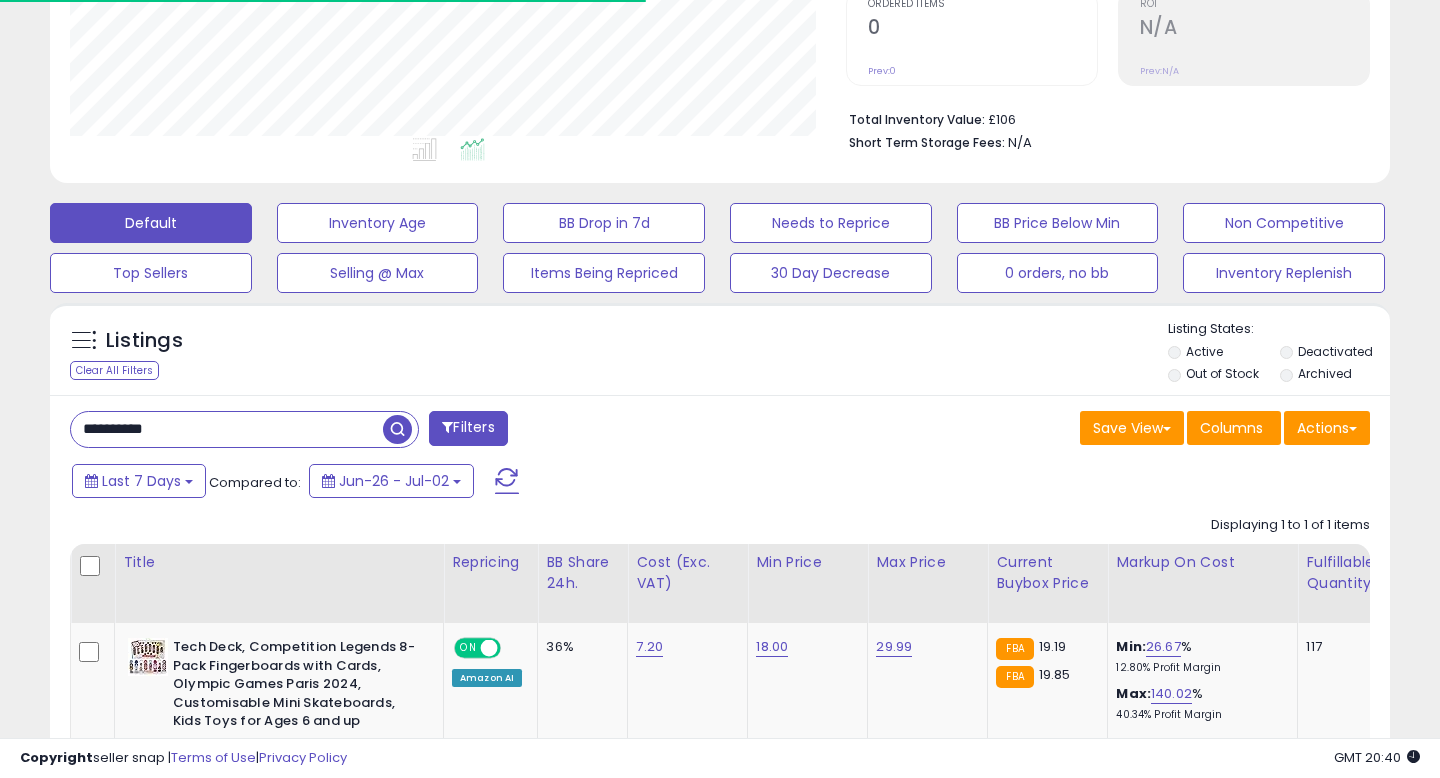 scroll, scrollTop: 601, scrollLeft: 0, axis: vertical 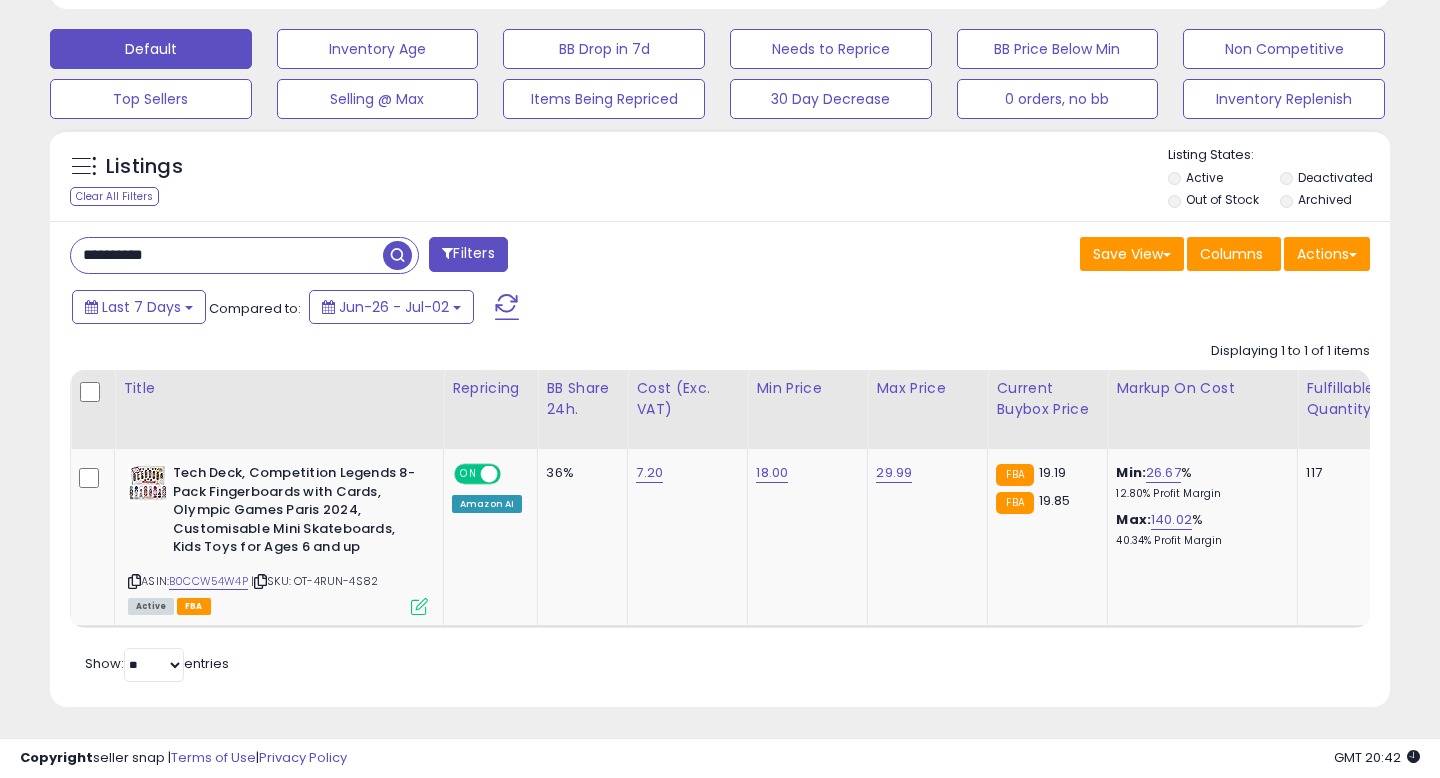 click on "**********" at bounding box center (227, 255) 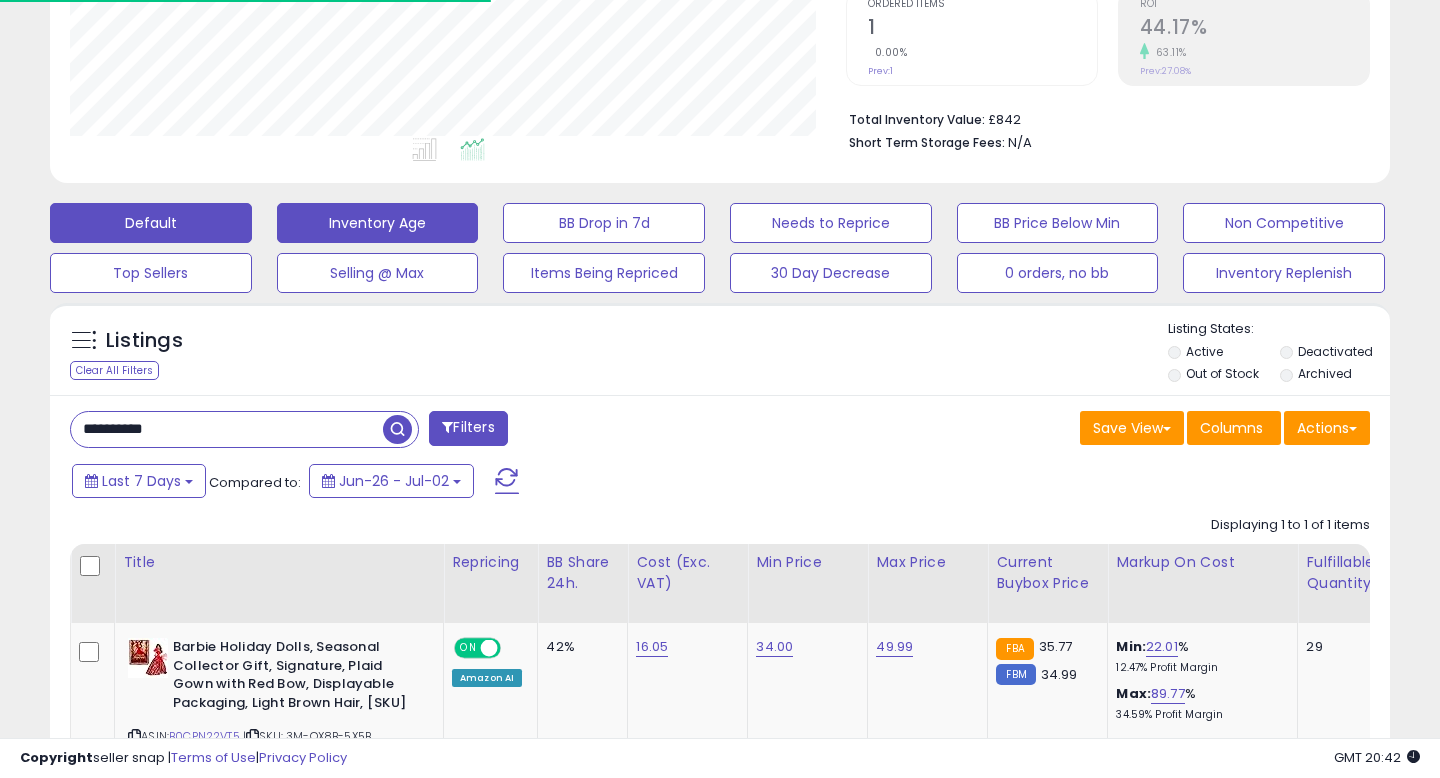 scroll, scrollTop: 586, scrollLeft: 0, axis: vertical 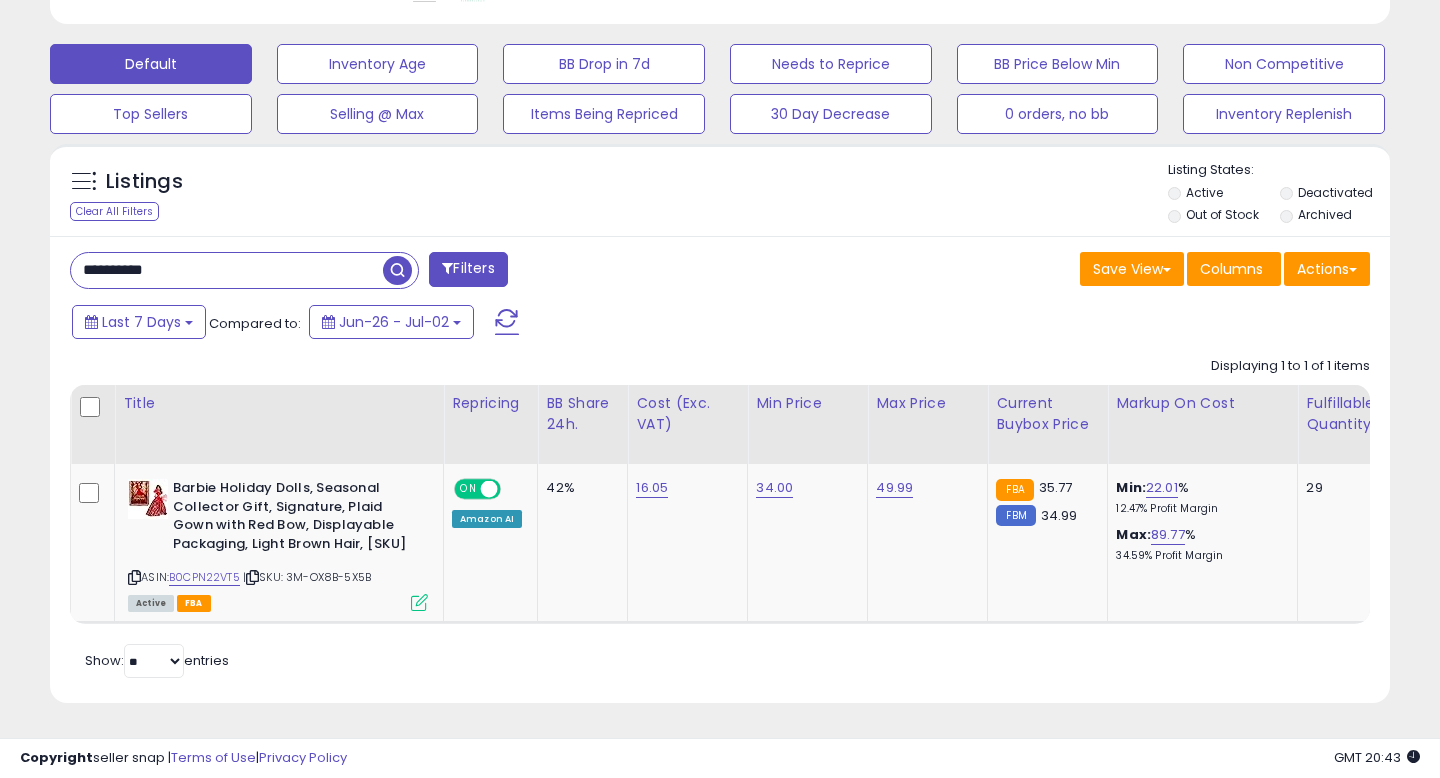 click on "**********" at bounding box center (227, 270) 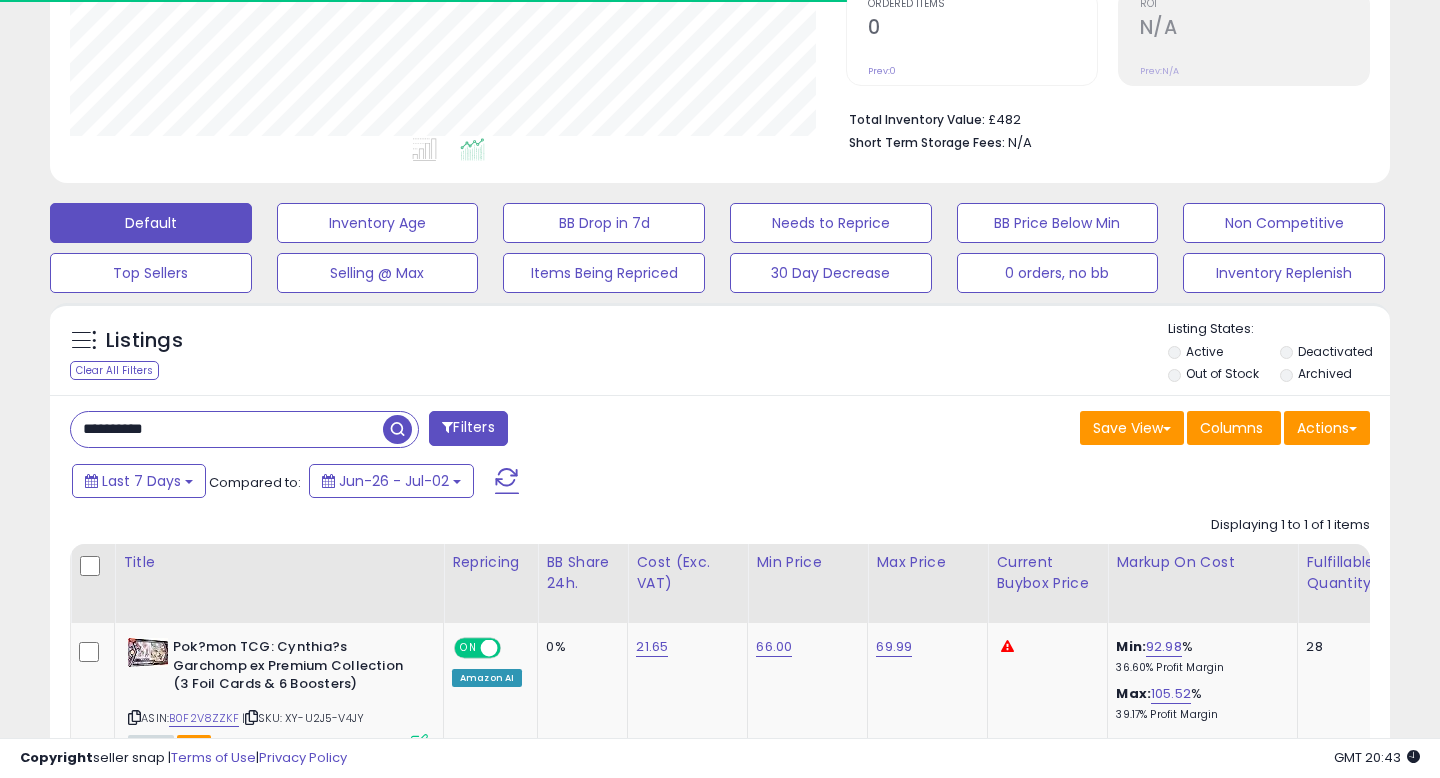 scroll, scrollTop: 568, scrollLeft: 0, axis: vertical 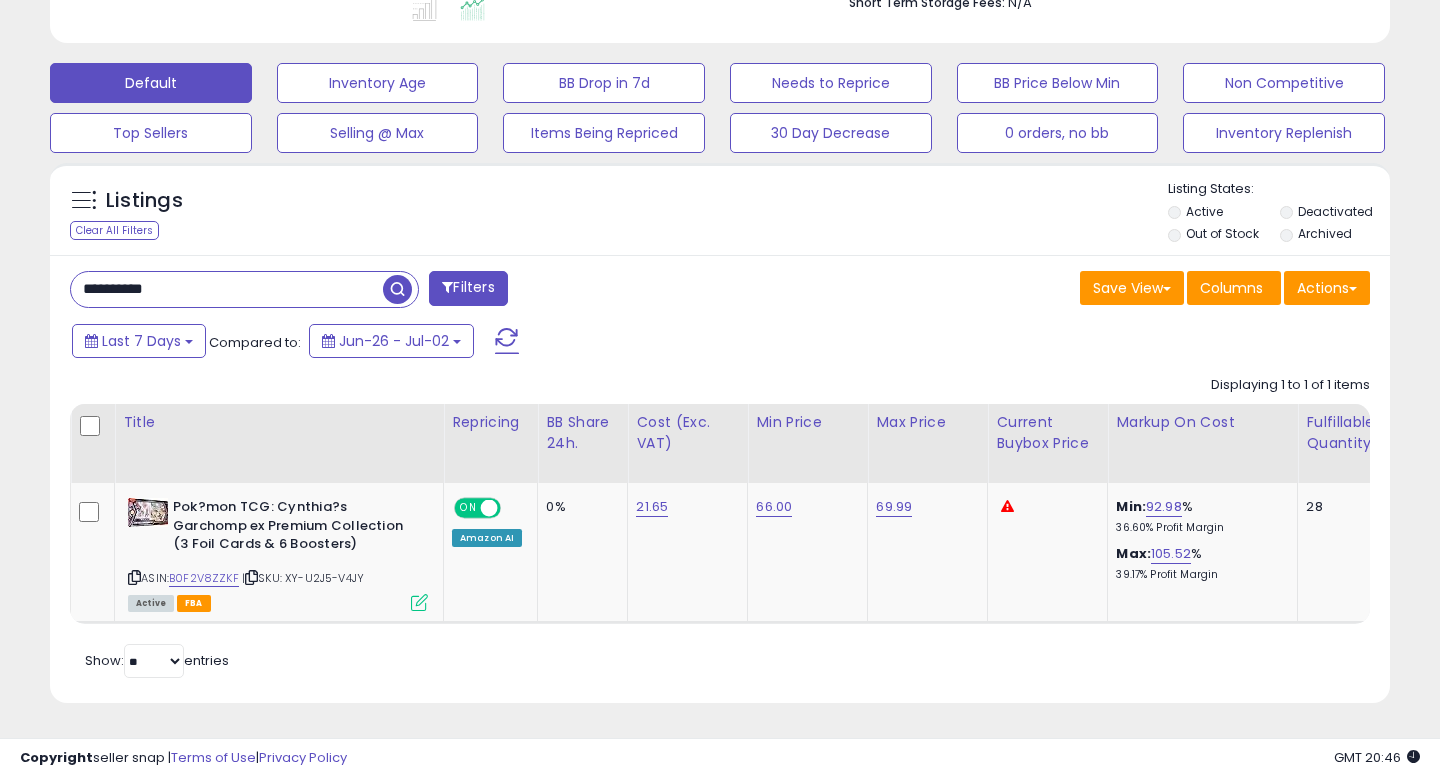click on "**********" at bounding box center [227, 289] 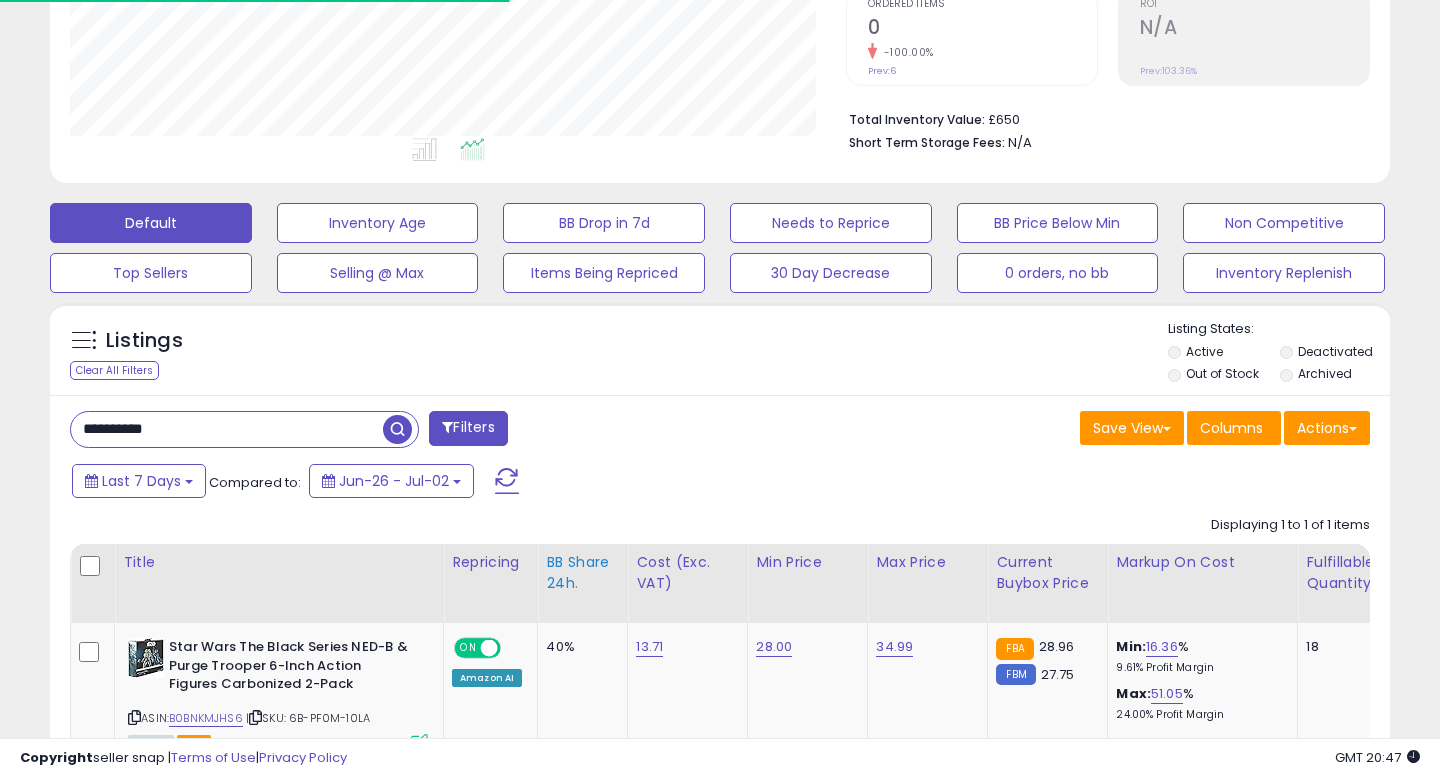 scroll, scrollTop: 568, scrollLeft: 0, axis: vertical 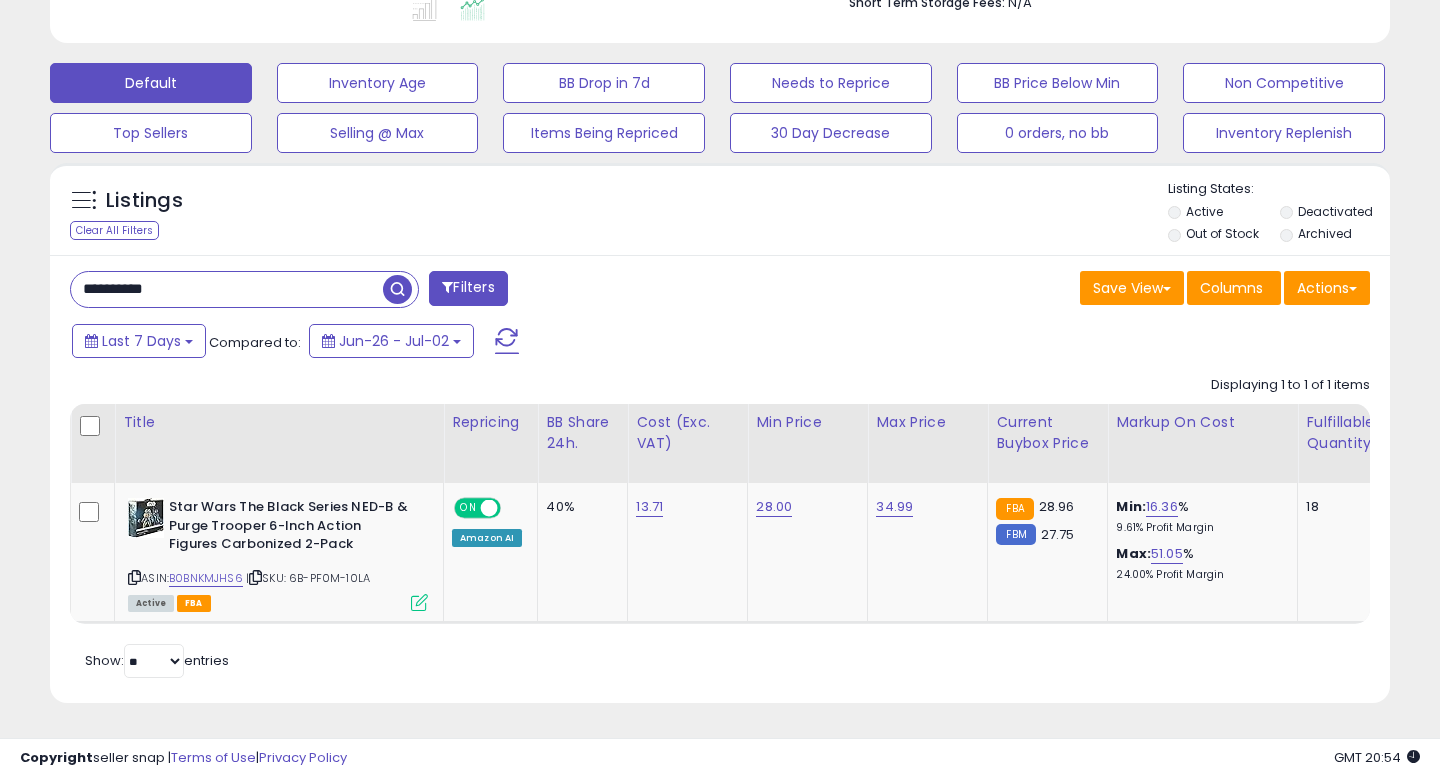 click on "**********" at bounding box center [227, 289] 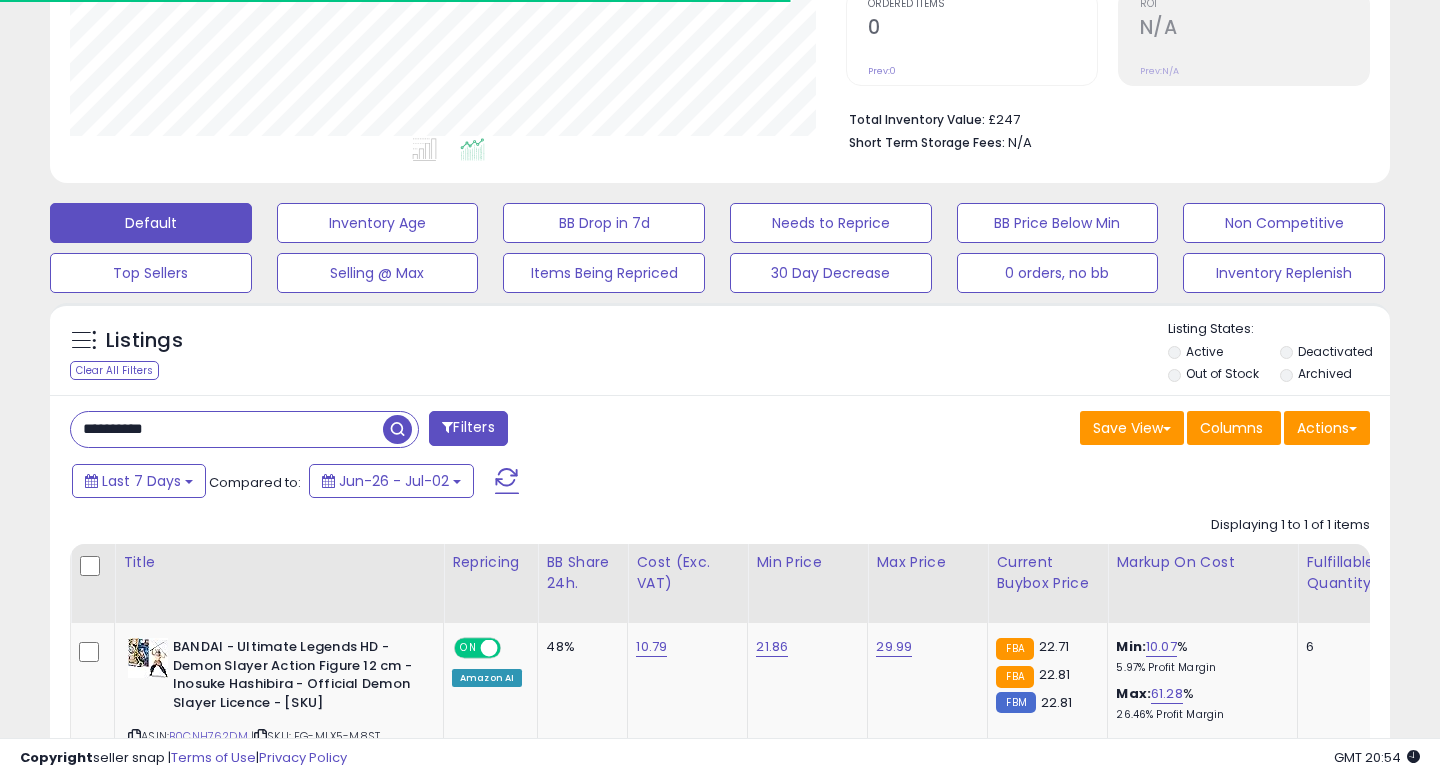 scroll, scrollTop: 568, scrollLeft: 0, axis: vertical 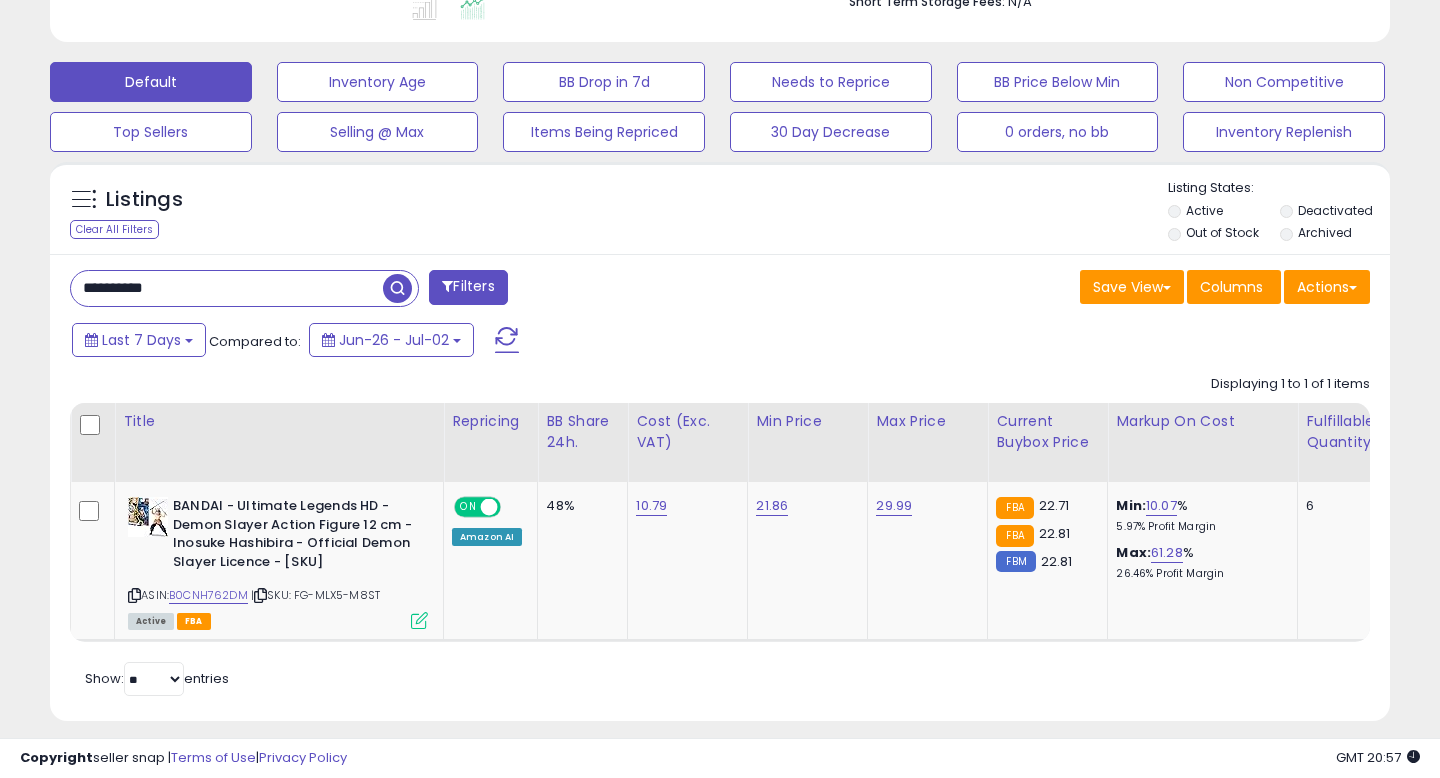 click on "**********" at bounding box center [227, 288] 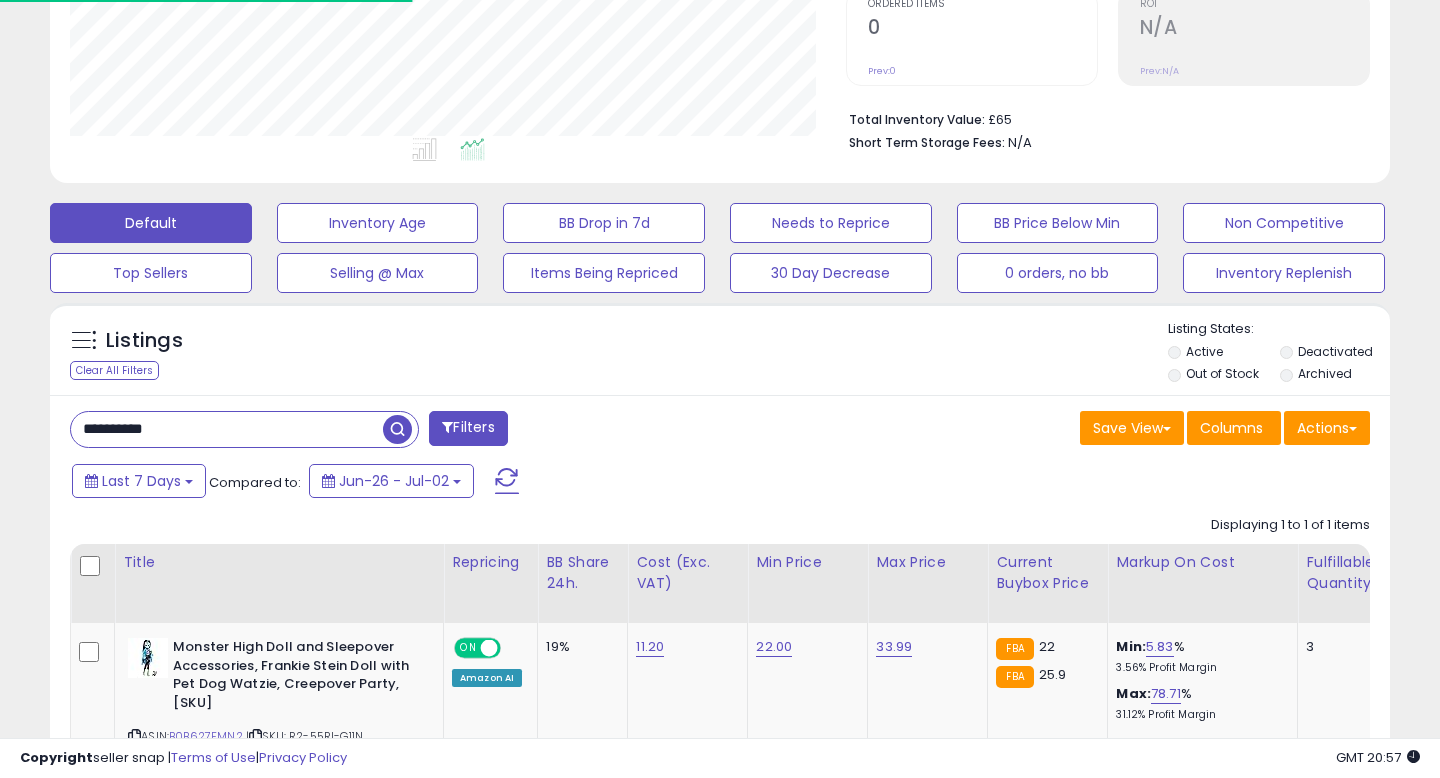 scroll, scrollTop: 568, scrollLeft: 0, axis: vertical 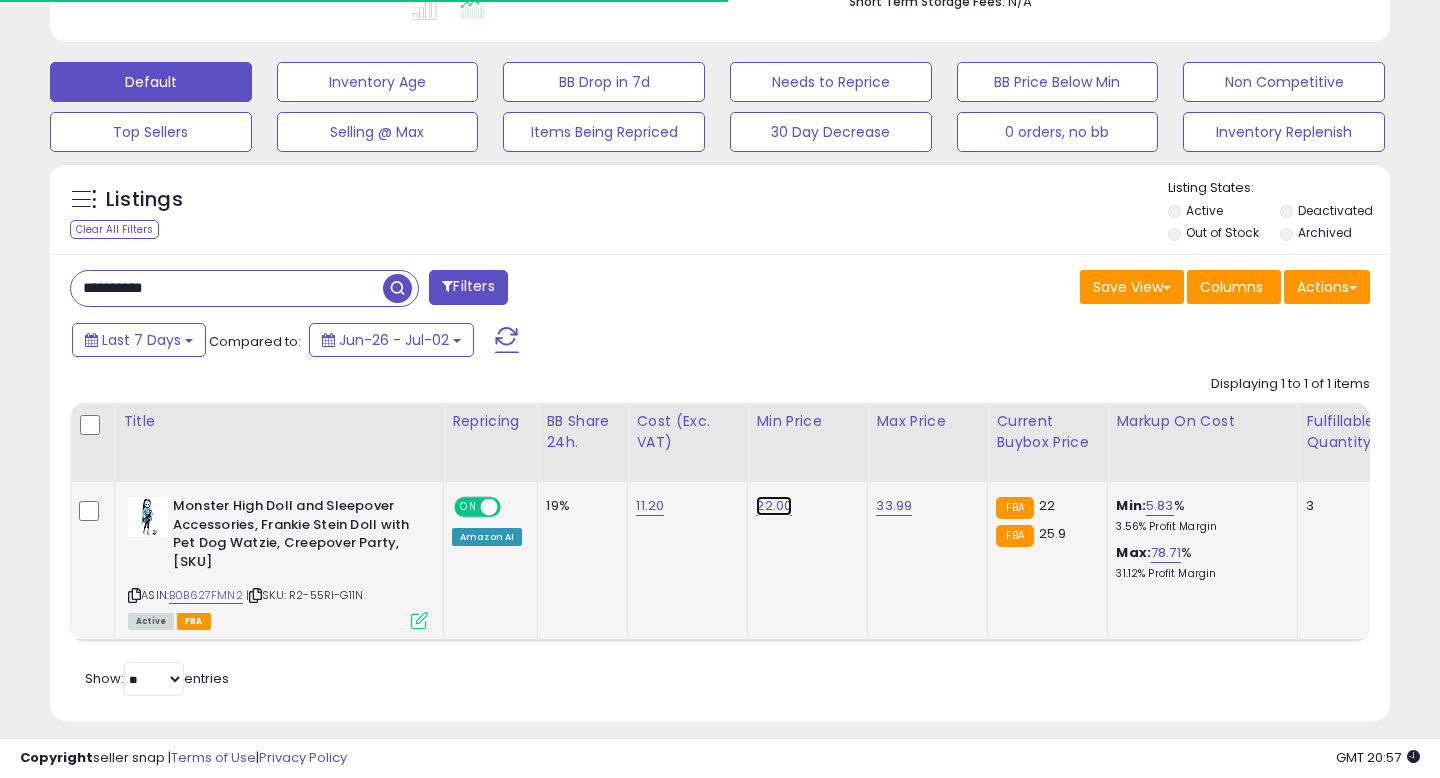 click on "22.00" at bounding box center [774, 506] 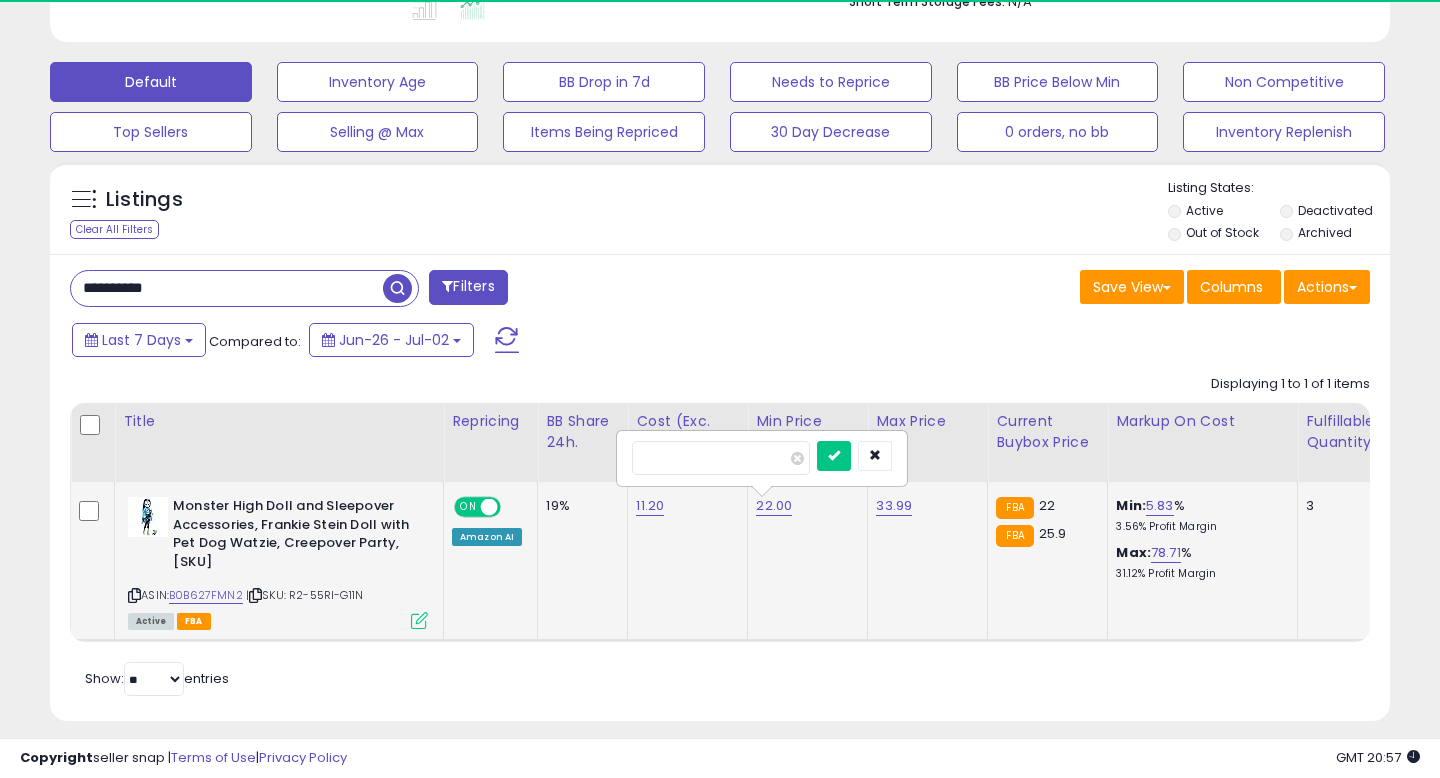 scroll, scrollTop: 999590, scrollLeft: 999224, axis: both 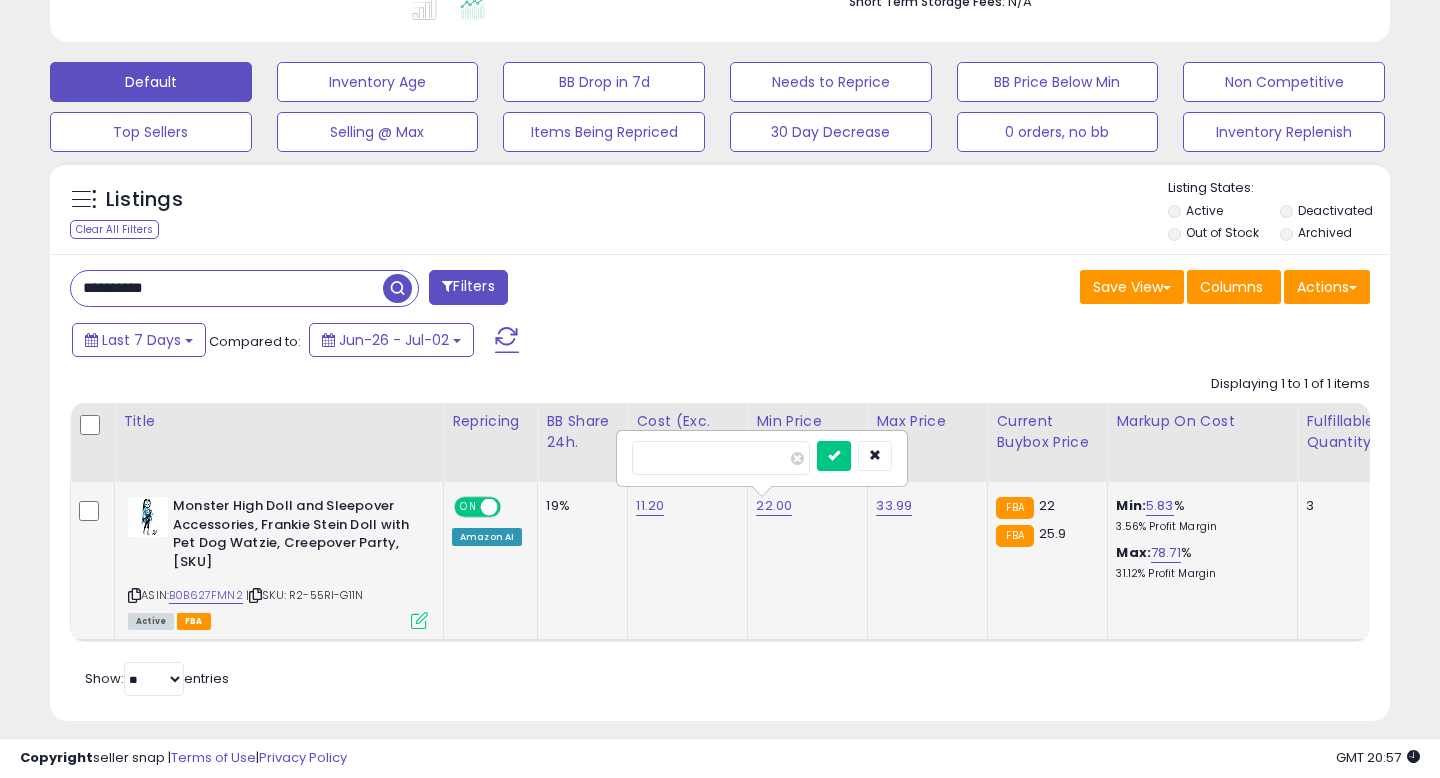type on "*****" 